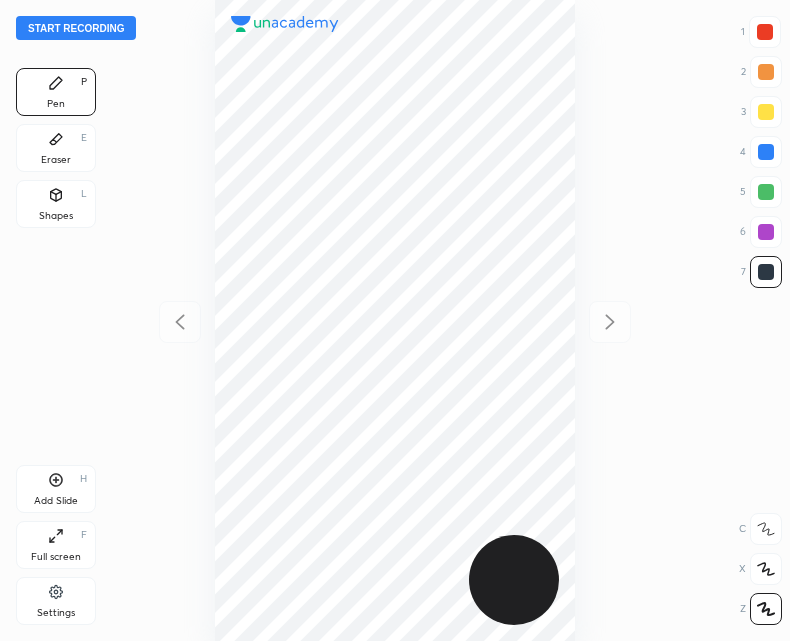 scroll, scrollTop: 0, scrollLeft: 0, axis: both 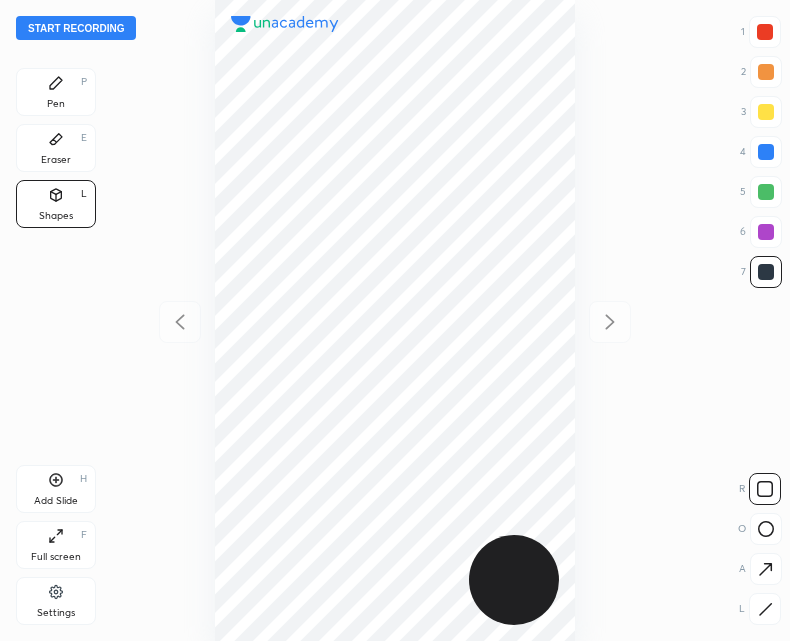 click 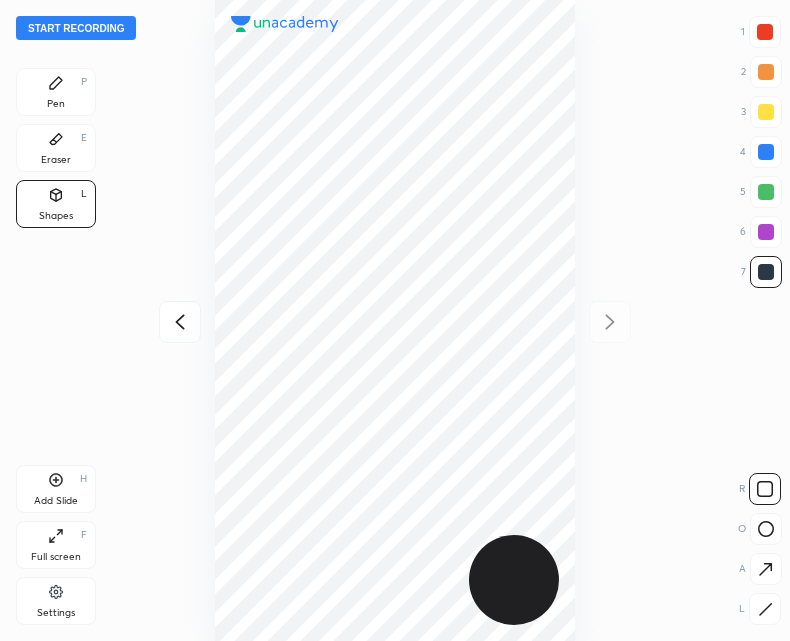click 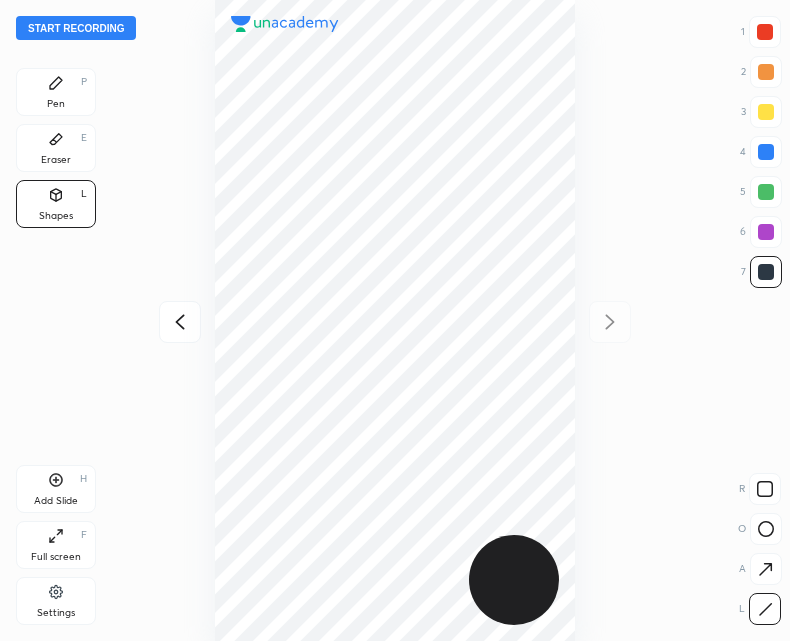 click at bounding box center (766, 529) 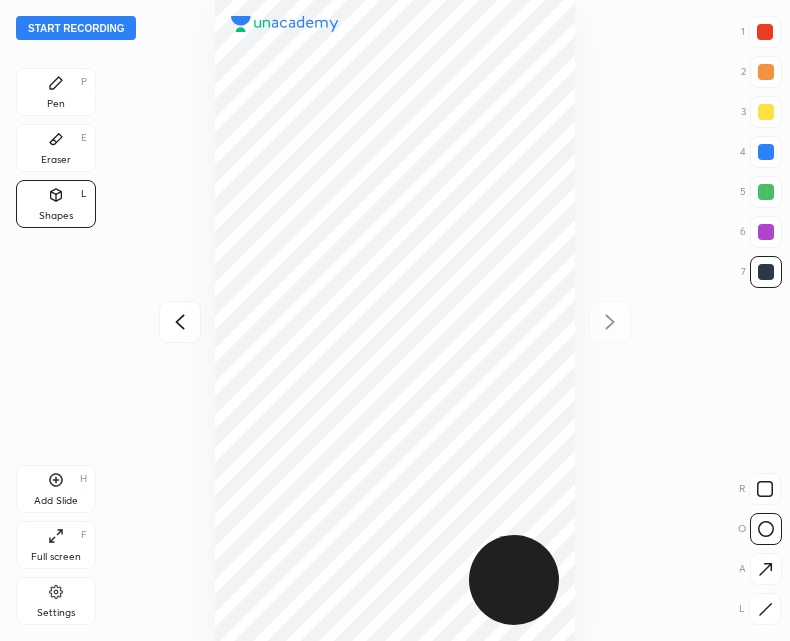 click 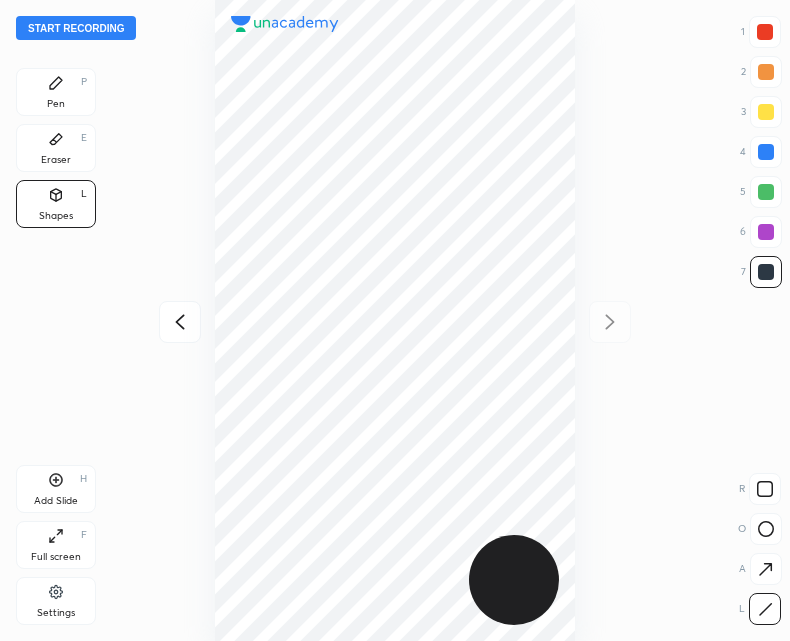 click 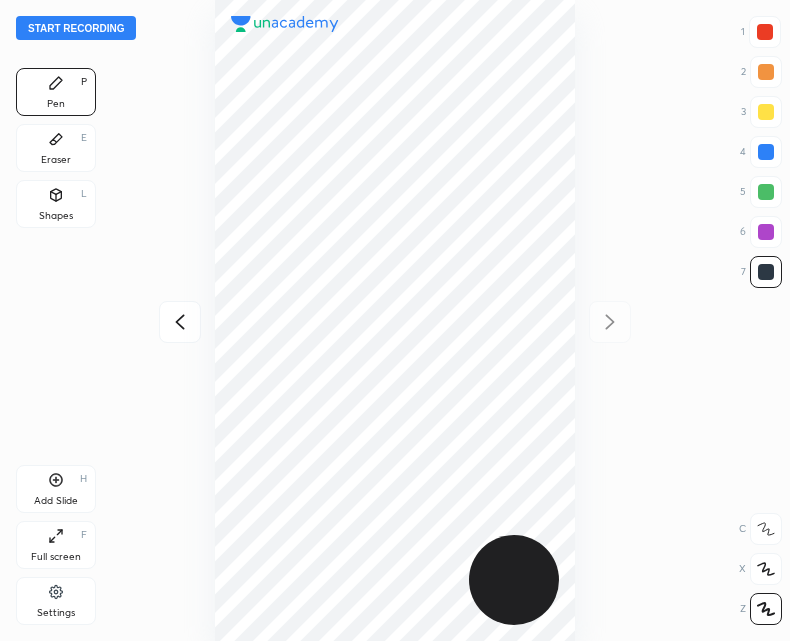 click 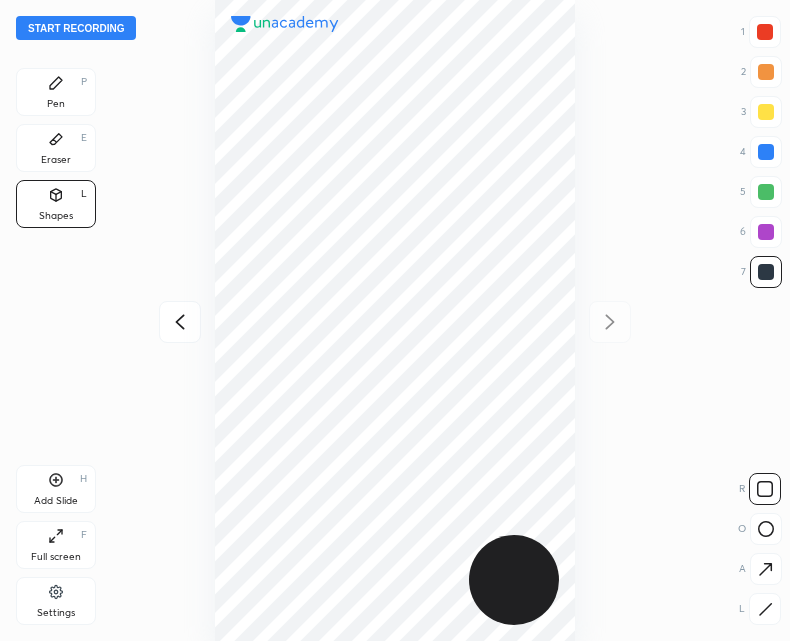 click at bounding box center [765, 609] 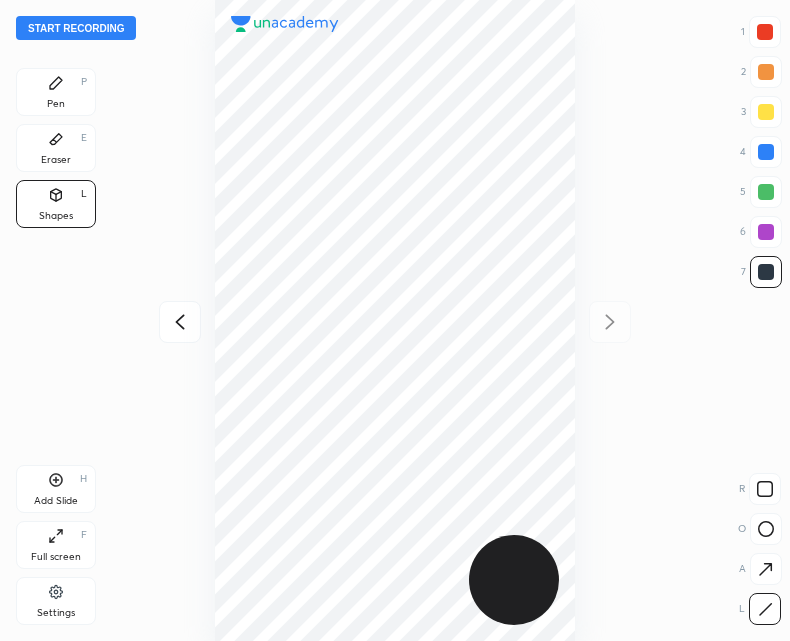 click 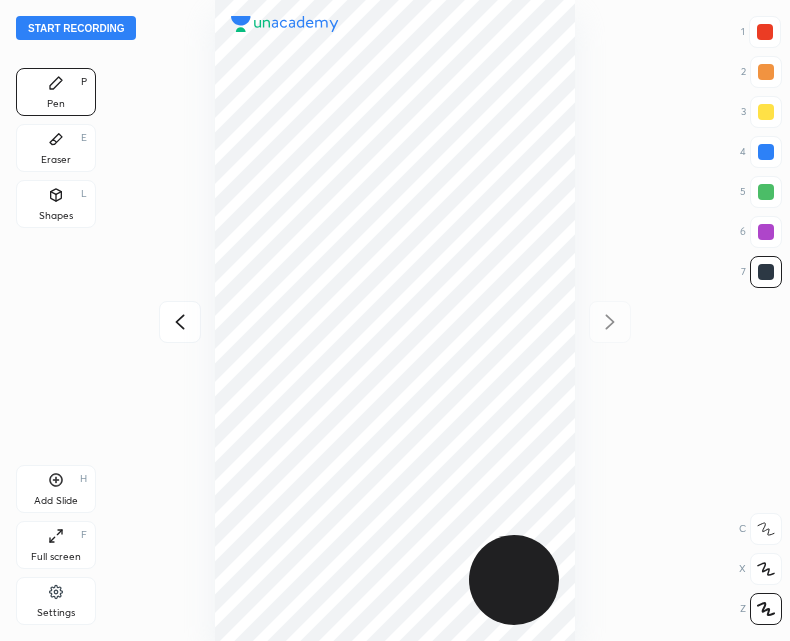 click on "Shapes L" at bounding box center [56, 204] 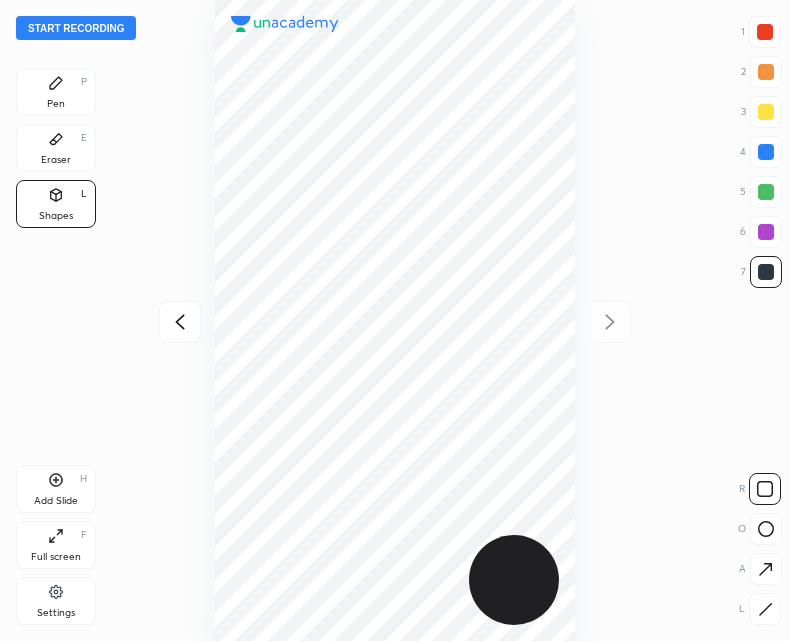 click 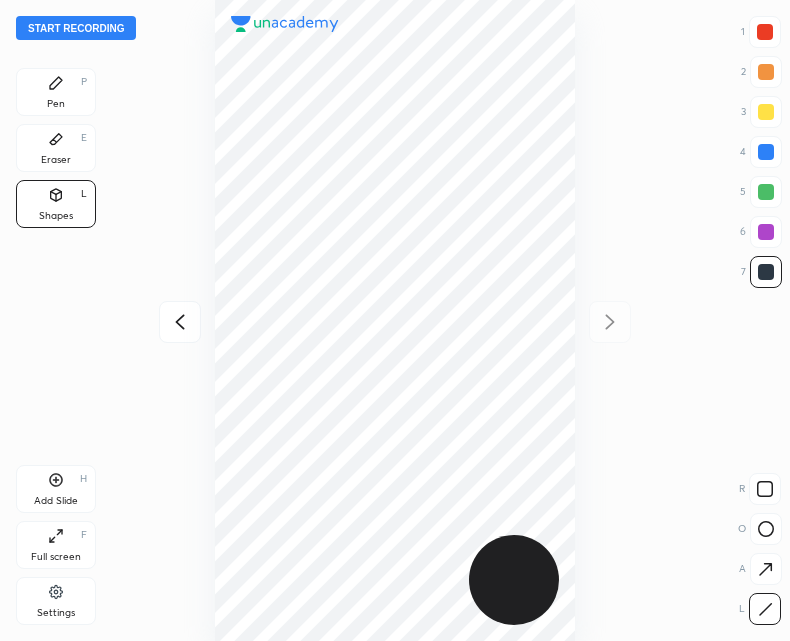 click 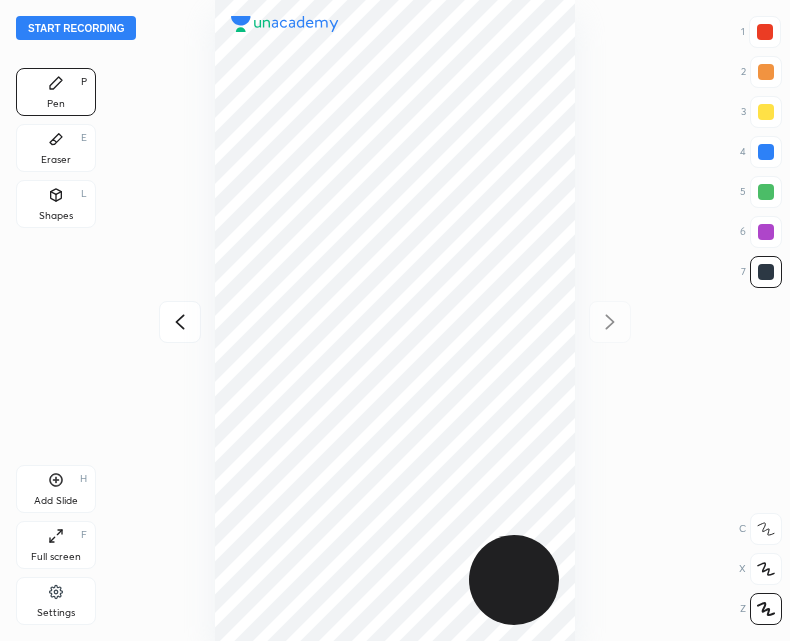 click on "Start recording" at bounding box center [76, 28] 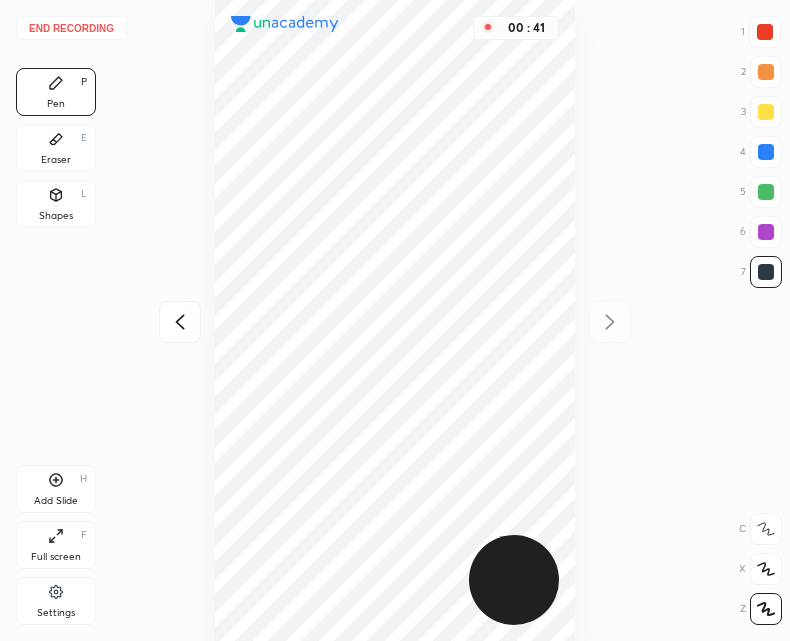 click on "Shapes" at bounding box center (56, 216) 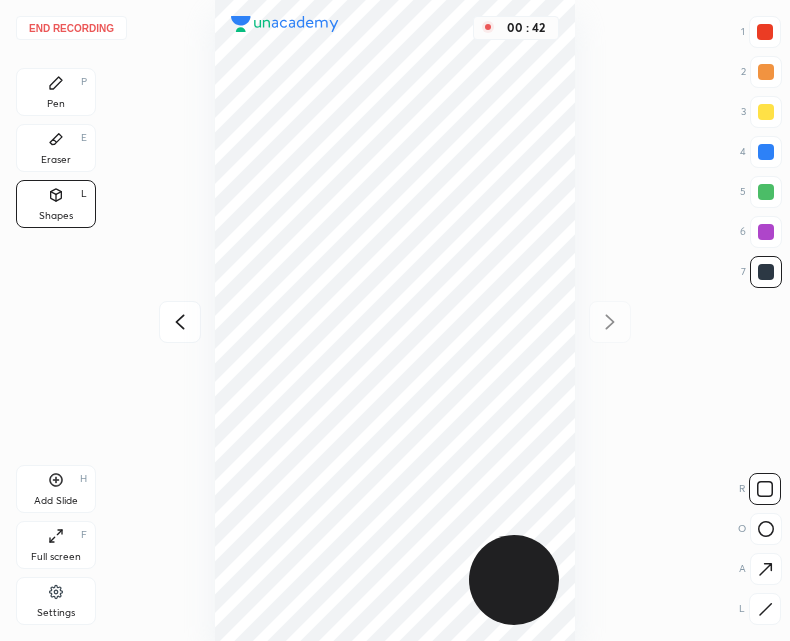 click at bounding box center (765, 609) 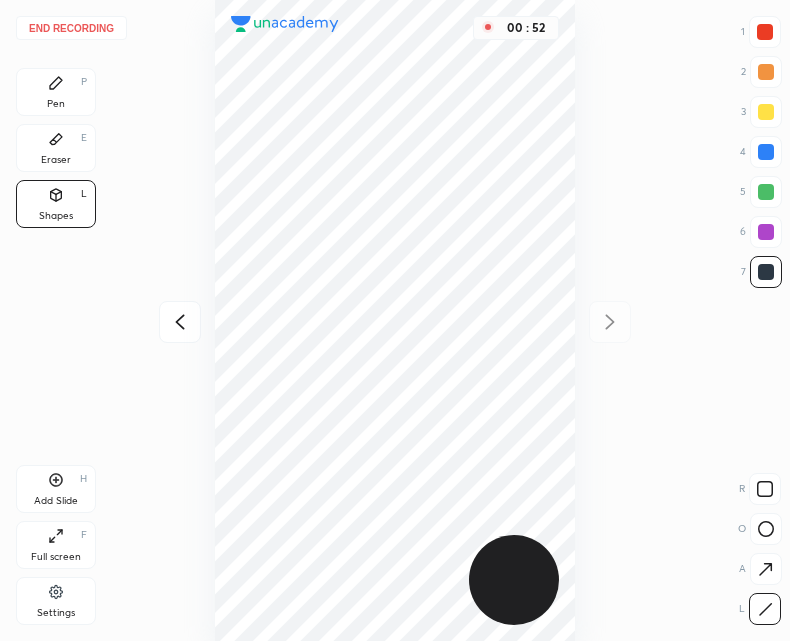 click on "Pen P" at bounding box center [56, 92] 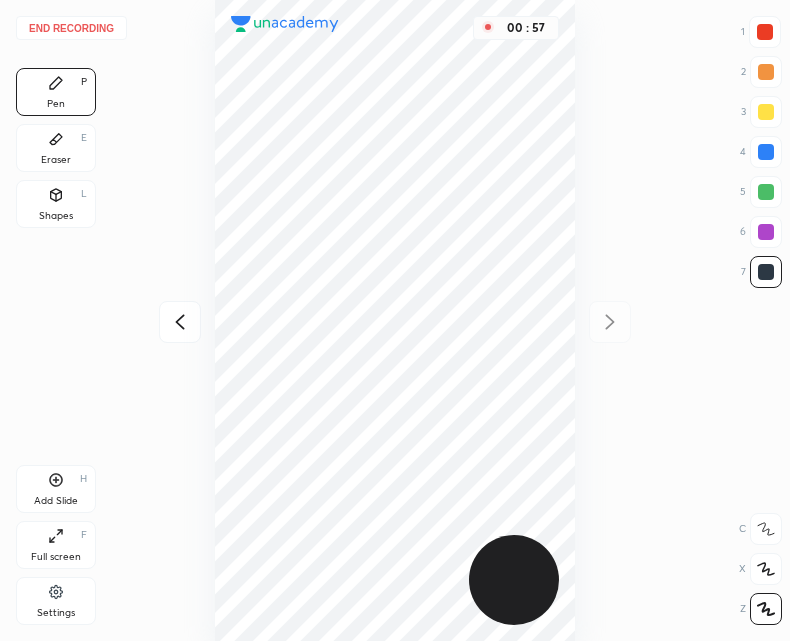click on "Add Slide H" at bounding box center (56, 489) 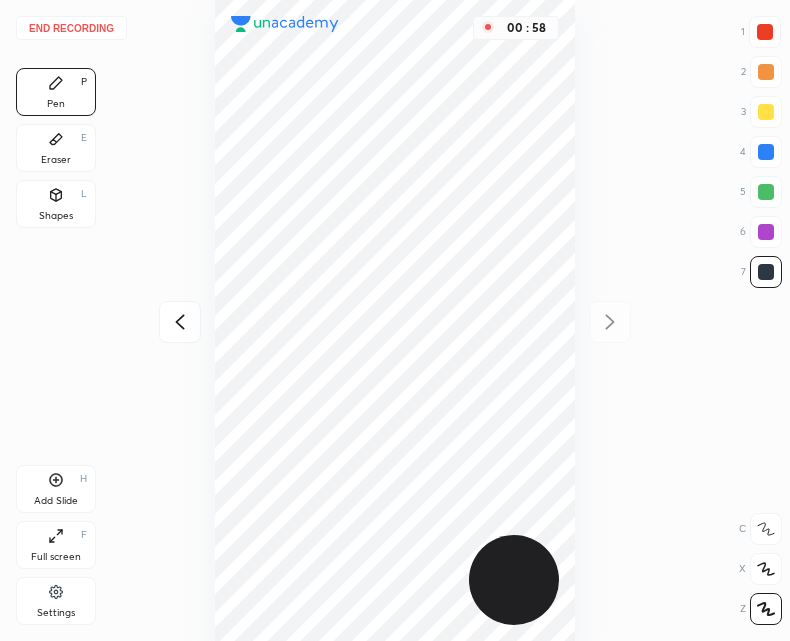 click on "Shapes L" at bounding box center (56, 204) 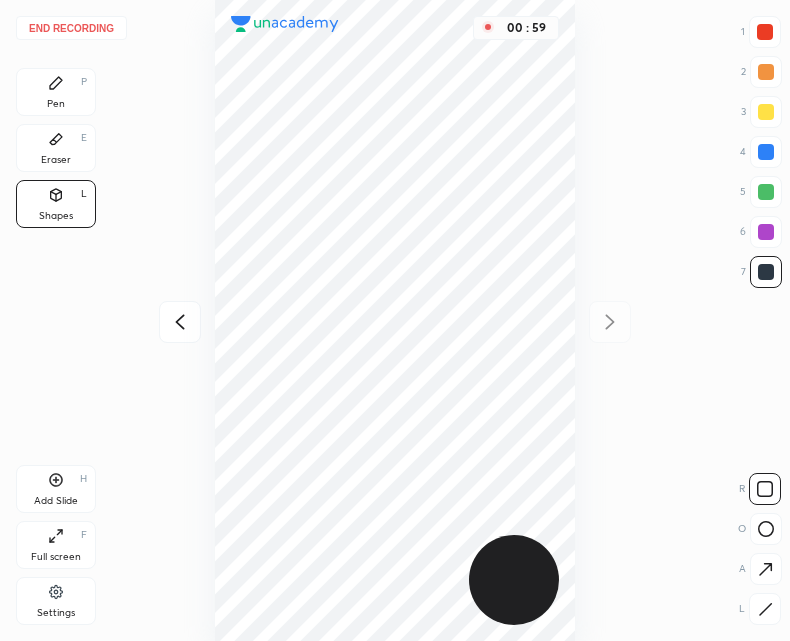 click 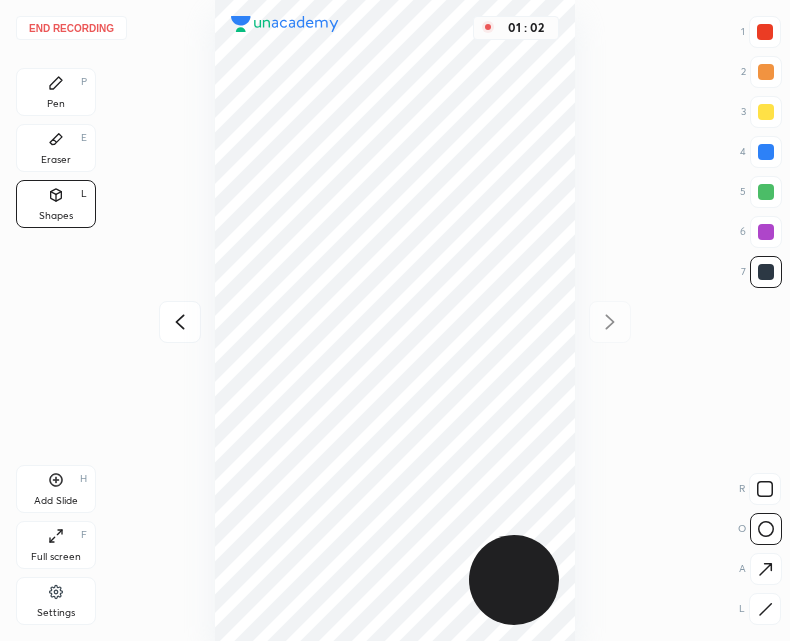 click on "Pen P" at bounding box center (56, 92) 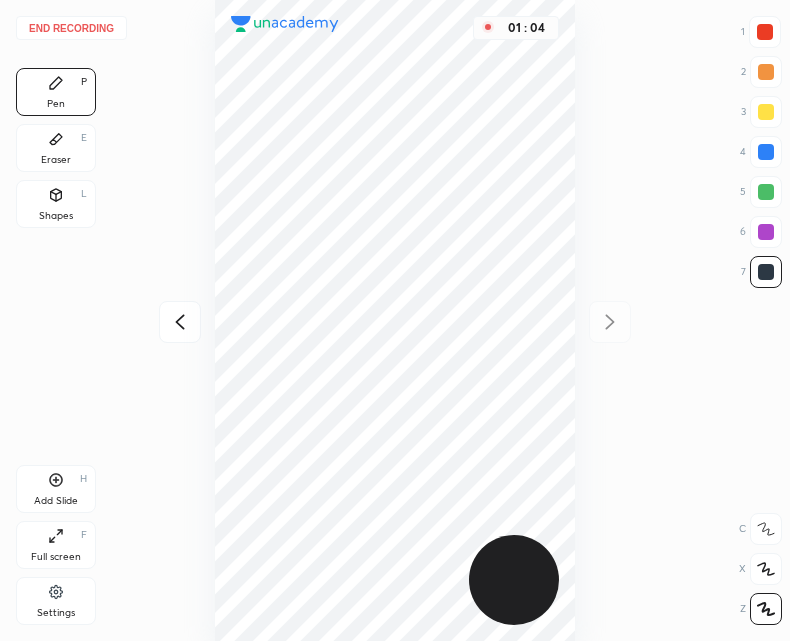 click on "Shapes L" at bounding box center (56, 204) 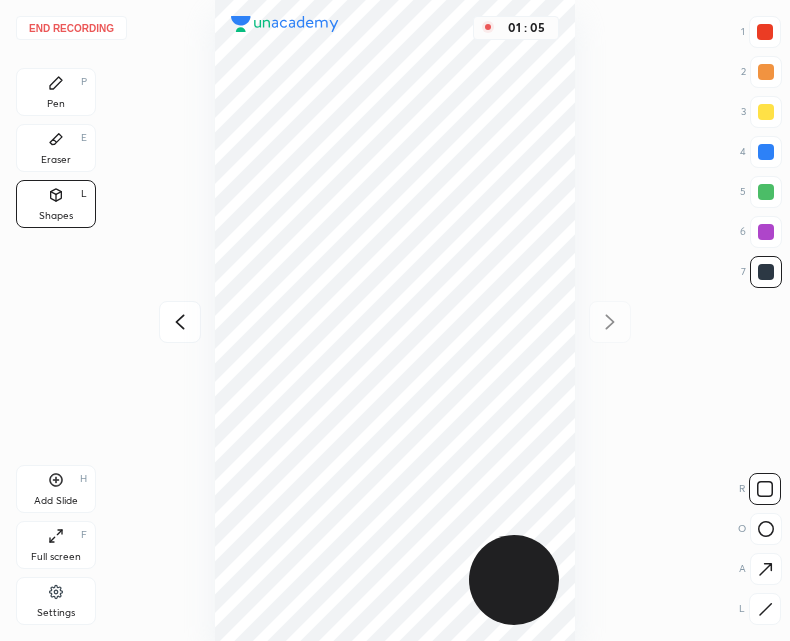 click at bounding box center [765, 609] 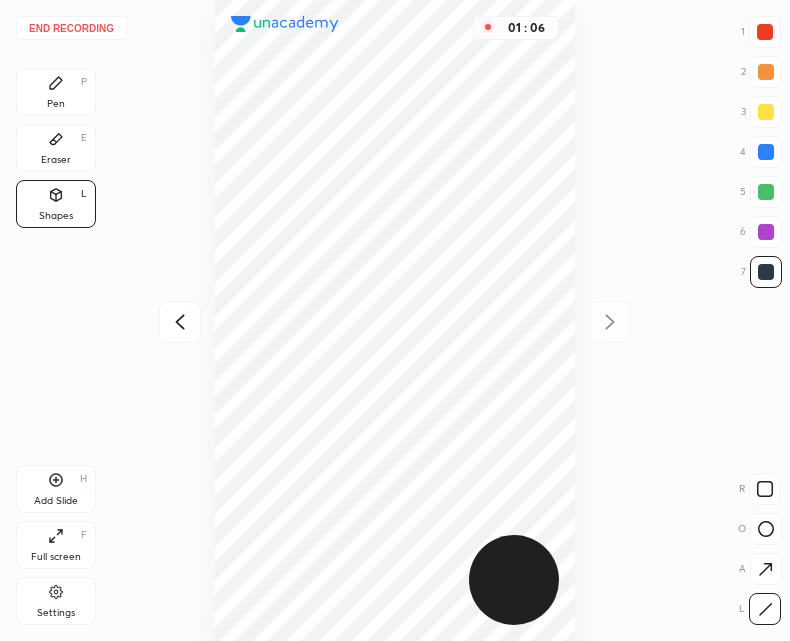 click 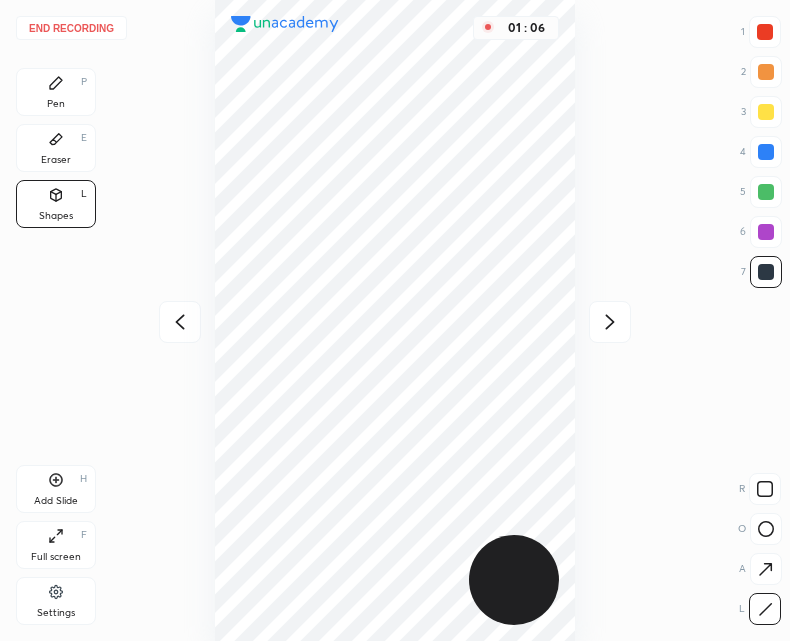 click on "Add Slide H" at bounding box center (56, 489) 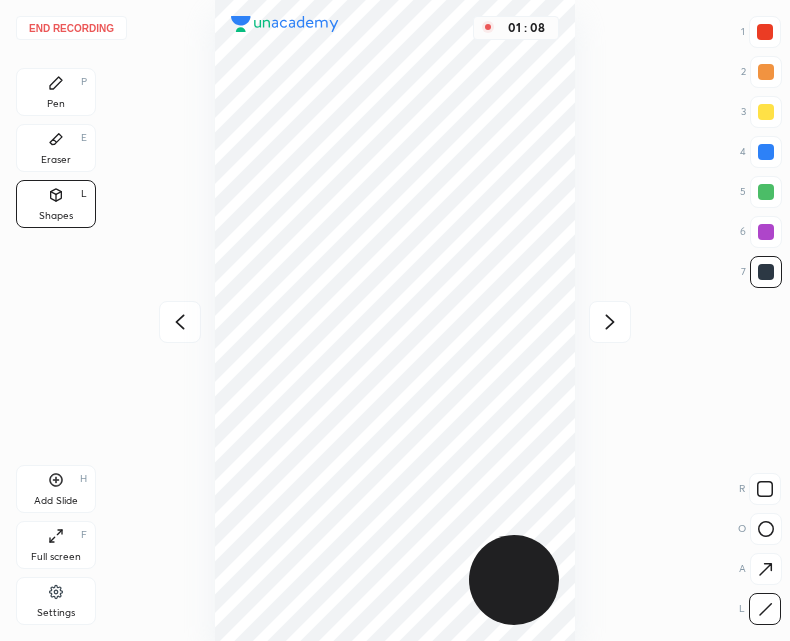 click at bounding box center [766, 529] 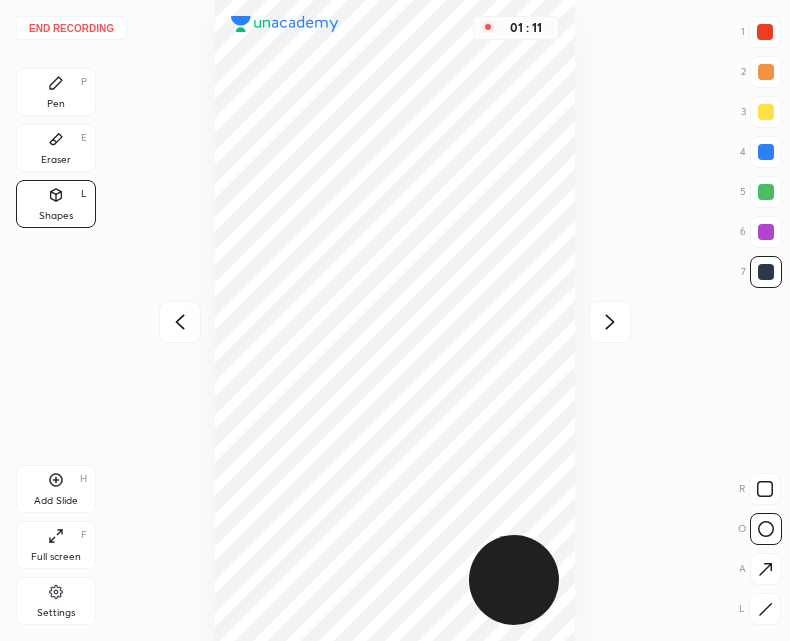 click 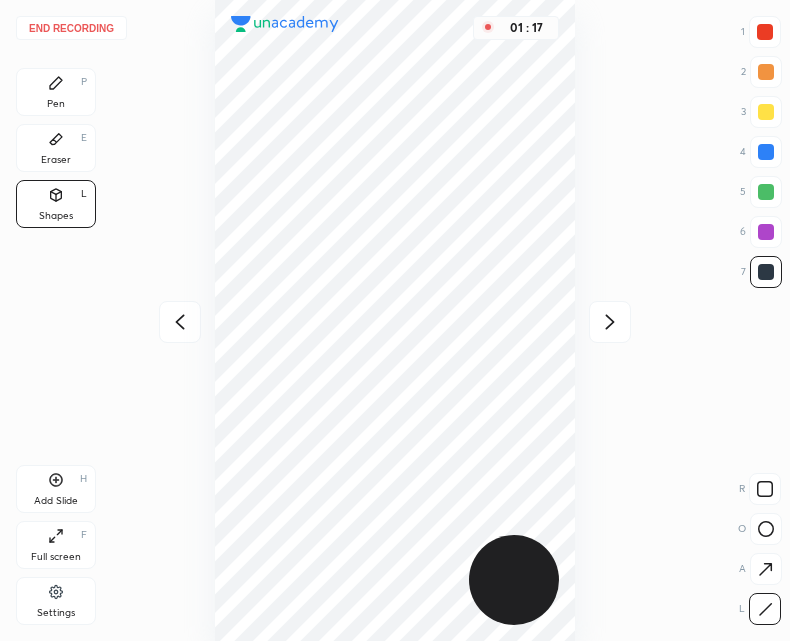 click 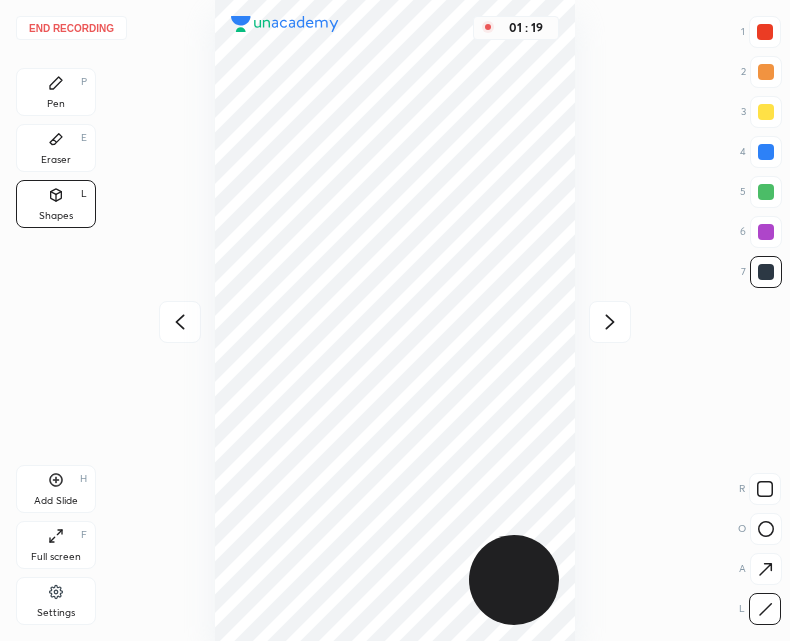 click 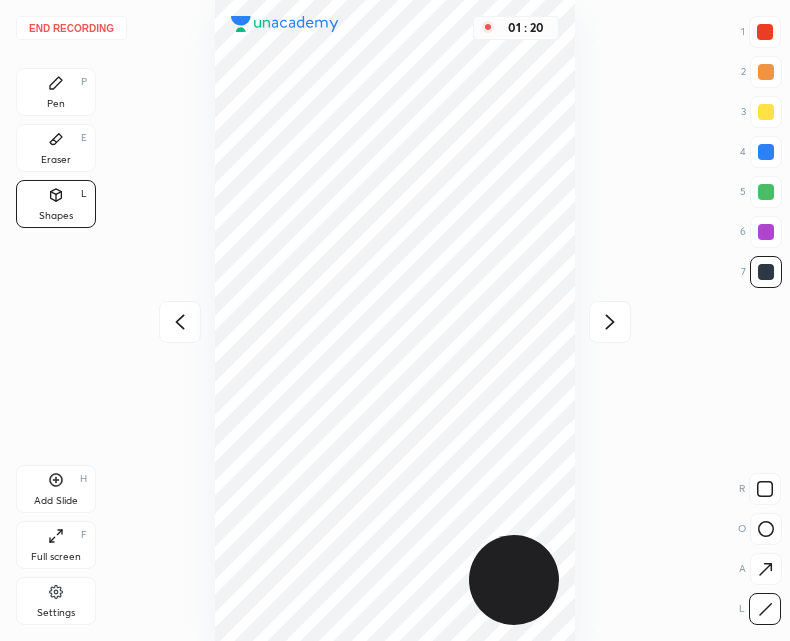 click on "Pen P" at bounding box center (56, 92) 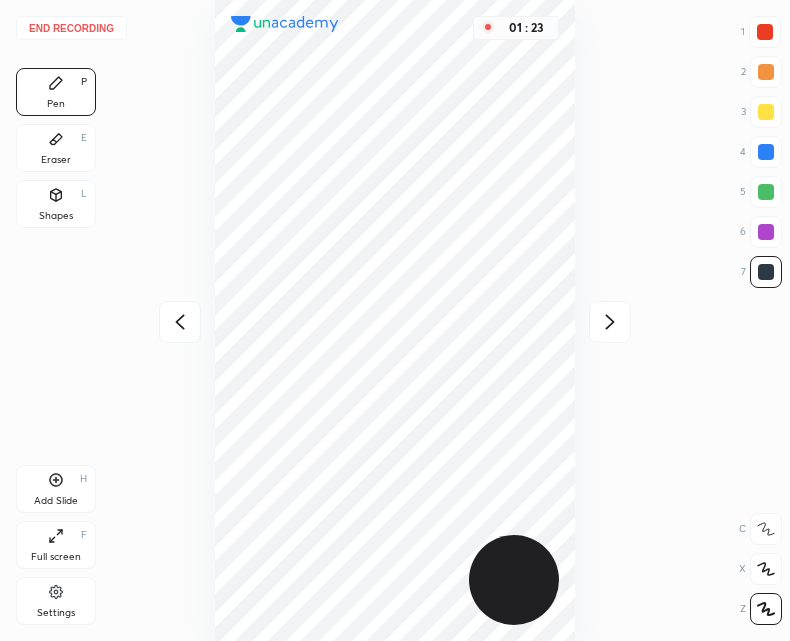 click on "Shapes L" at bounding box center [56, 204] 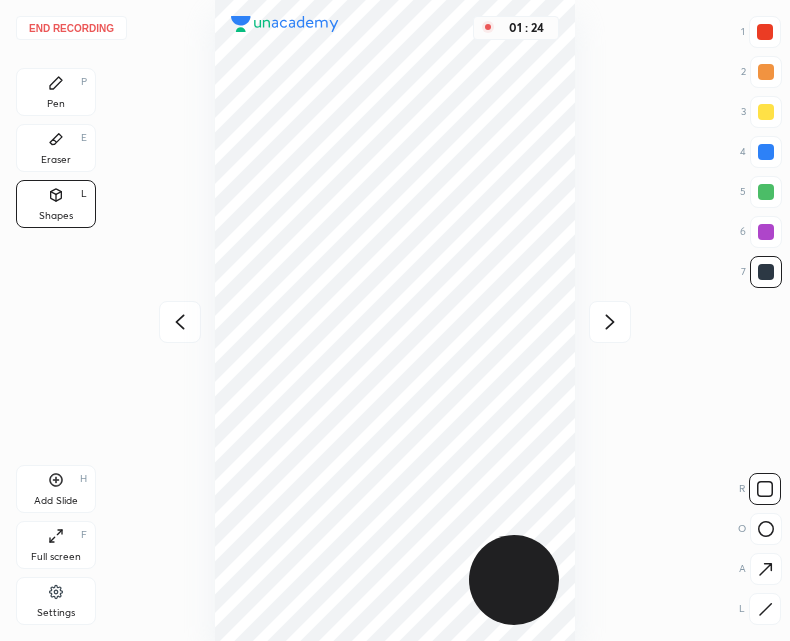 click 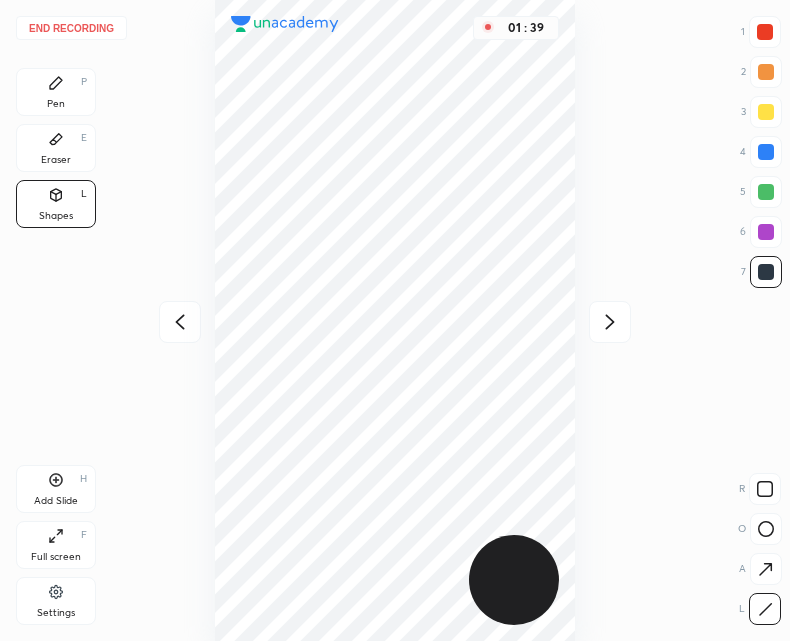 click 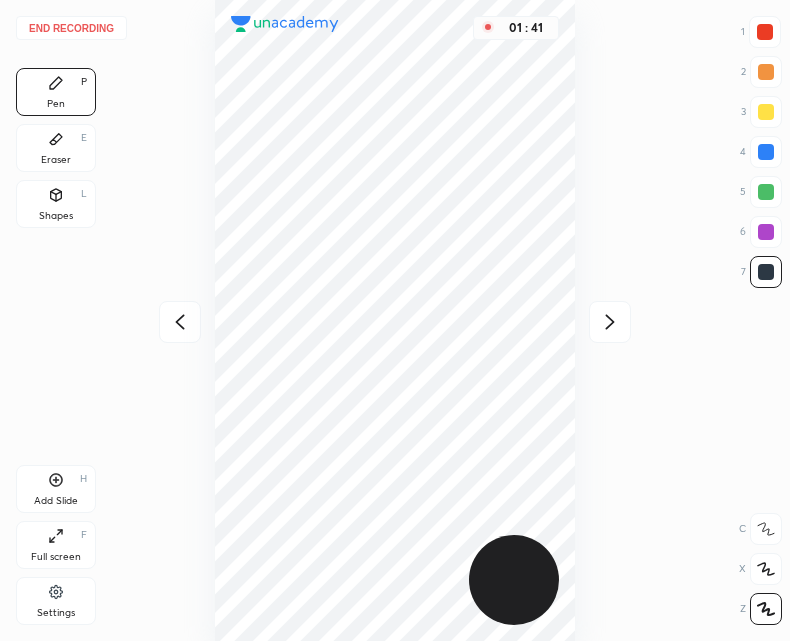 click at bounding box center [180, 322] 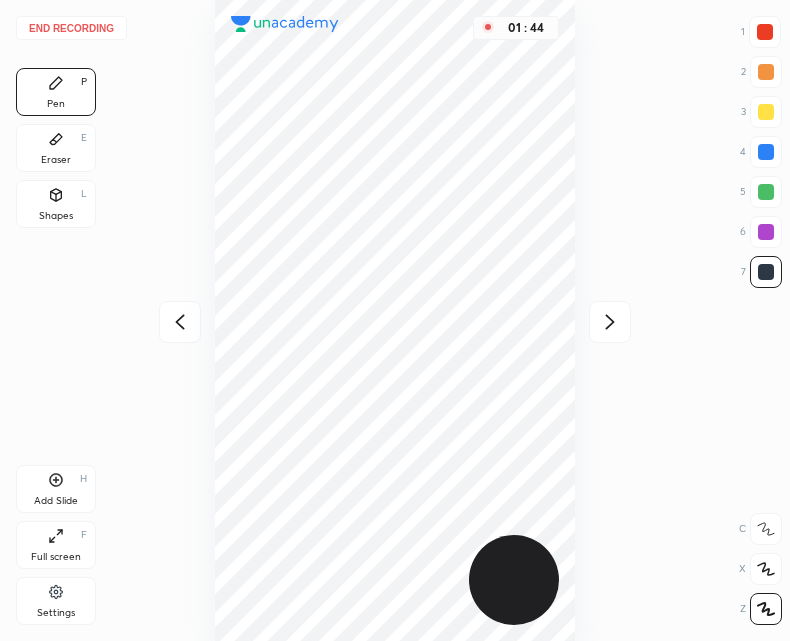 click 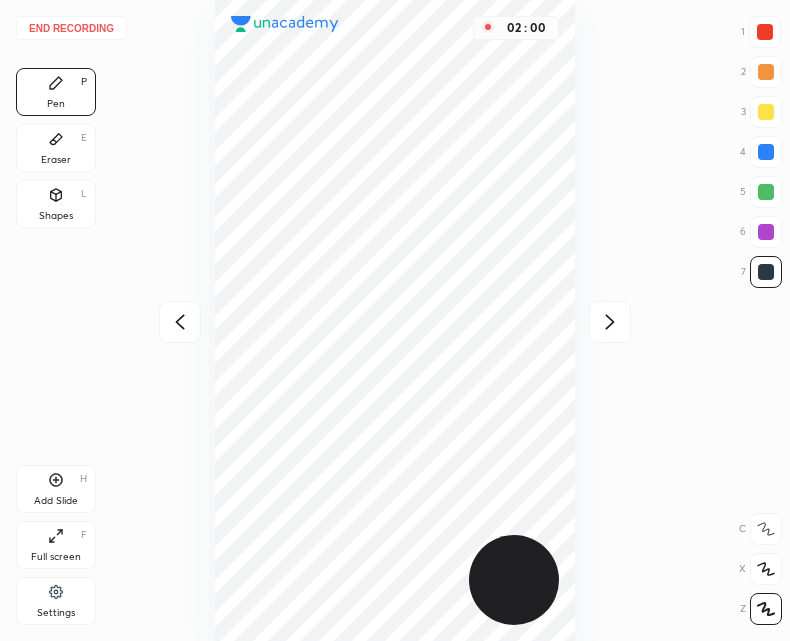 click on "Add Slide H" at bounding box center (56, 489) 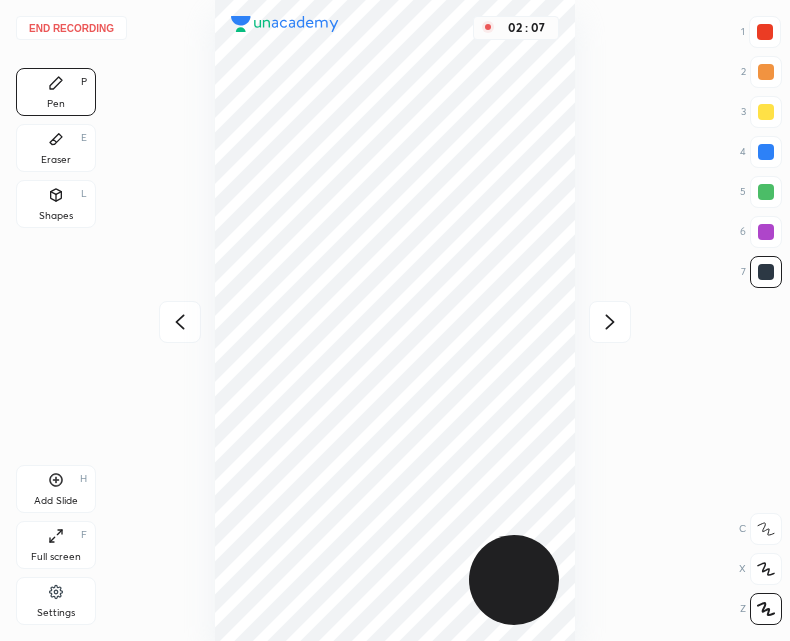 click 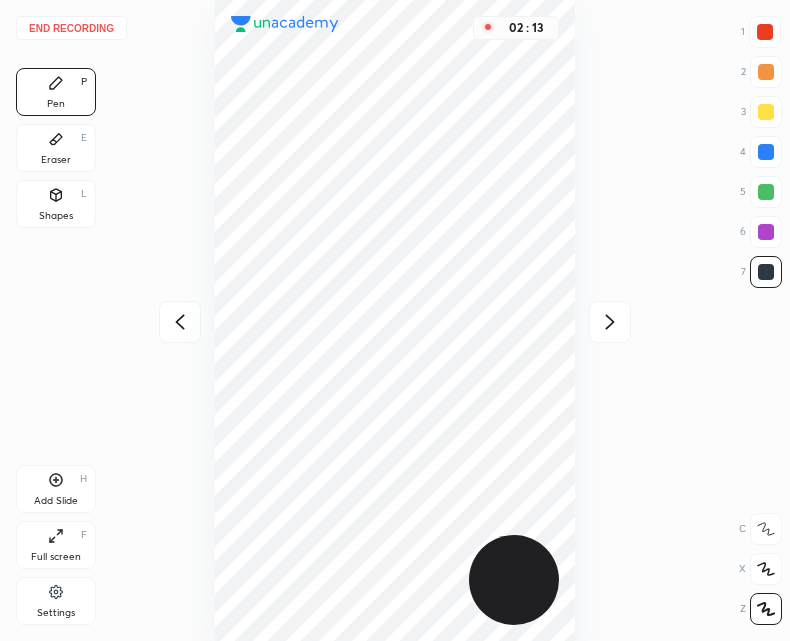 click 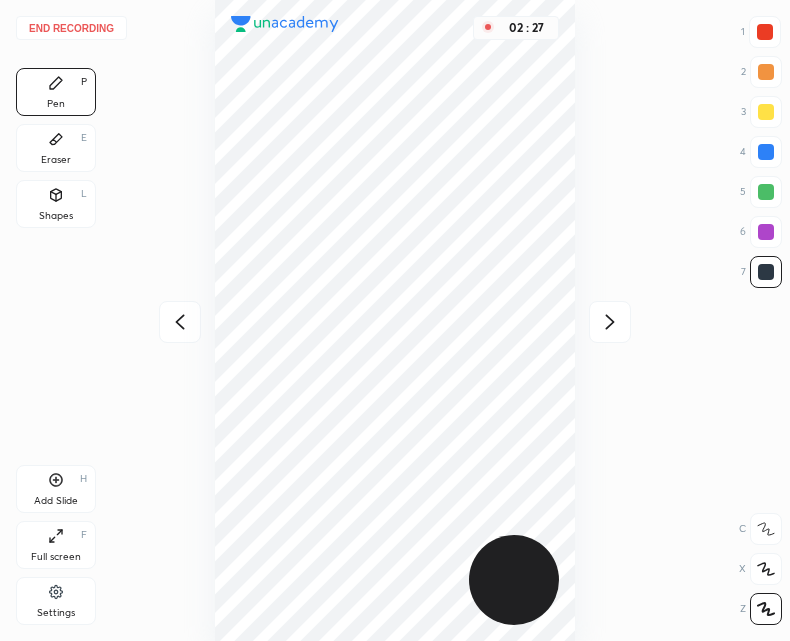 click 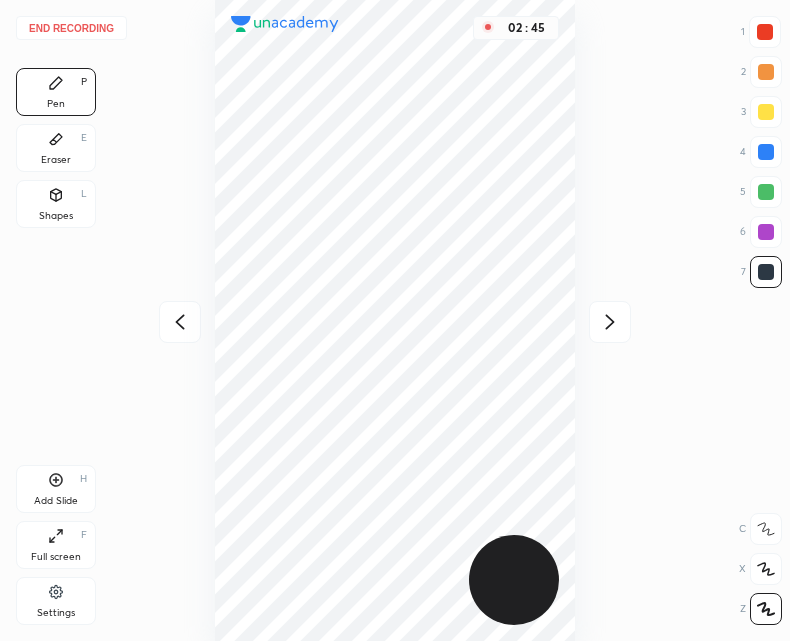 click 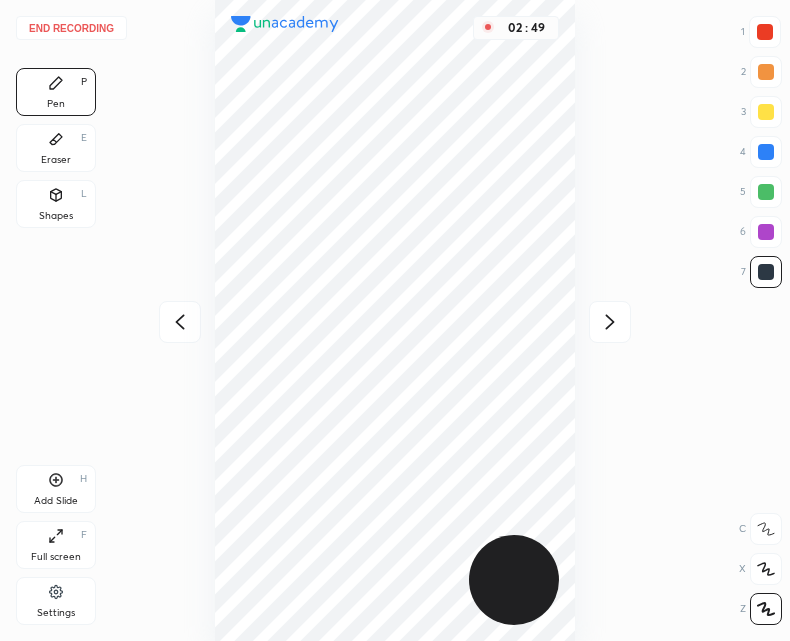 click at bounding box center [610, 322] 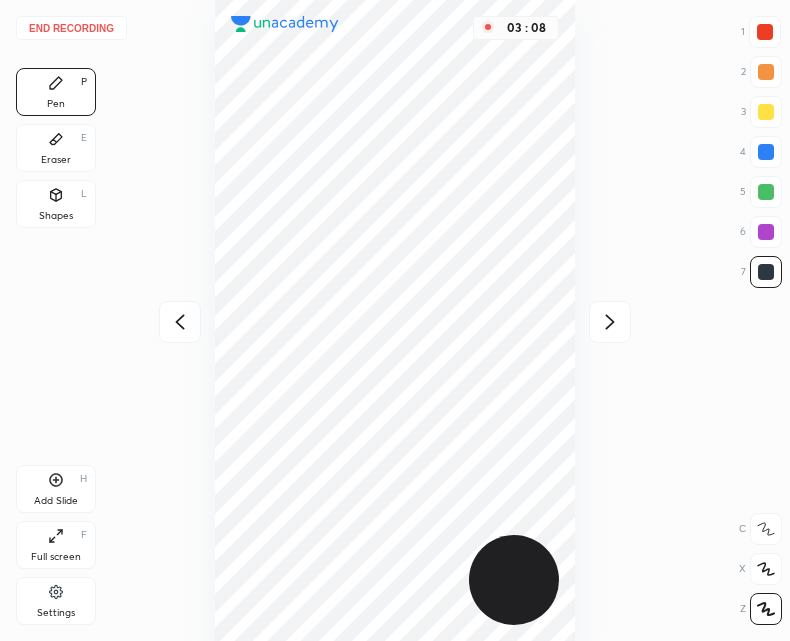 click 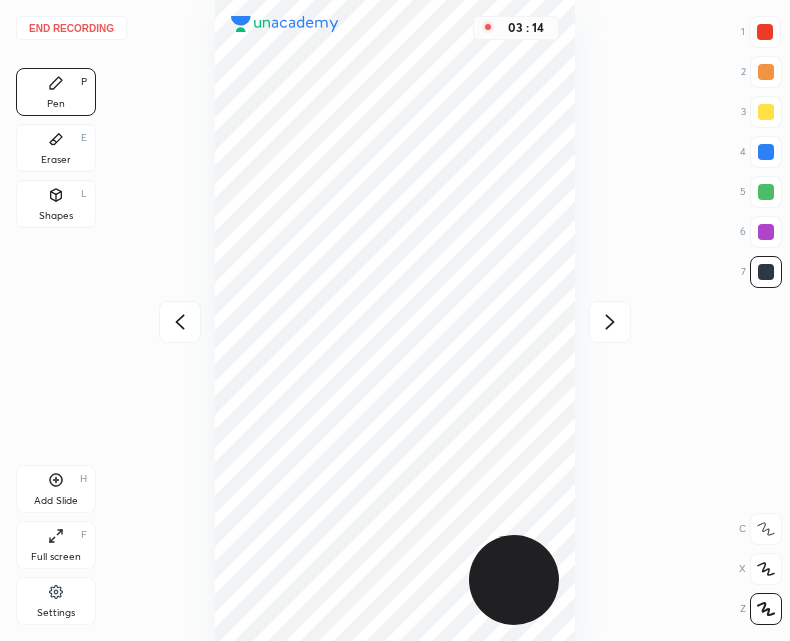 click 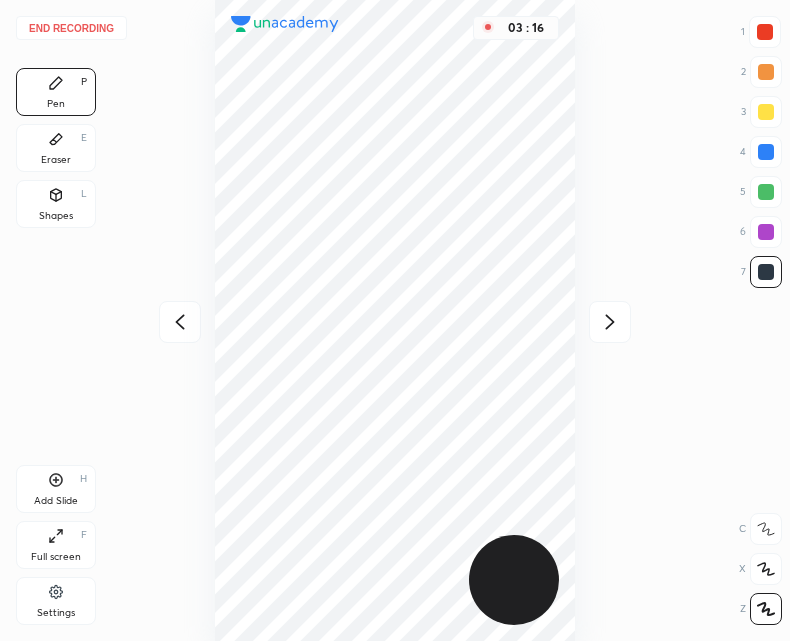 click 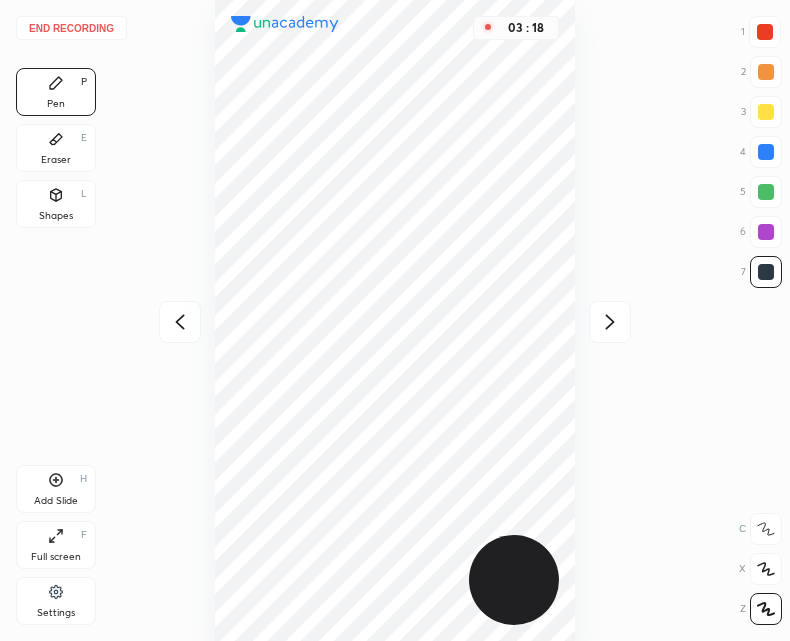 click 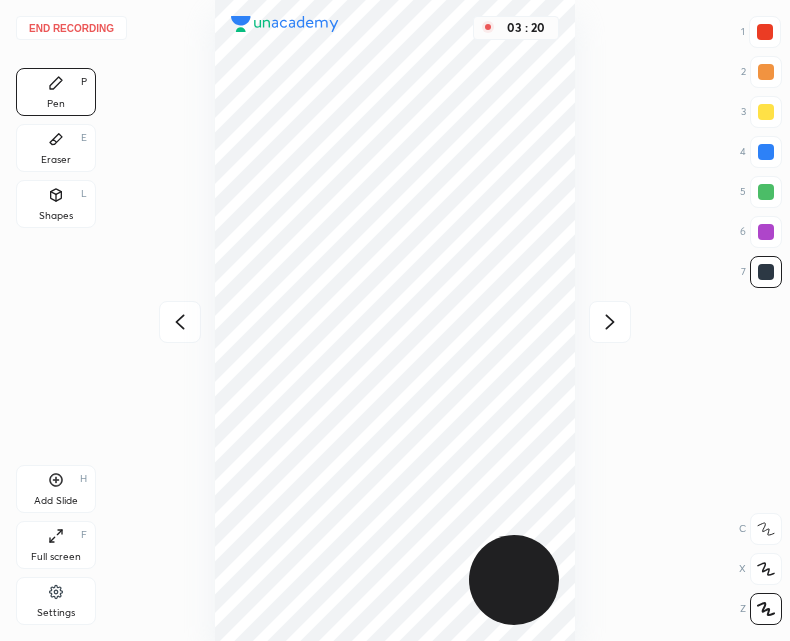 click on "Shapes L" at bounding box center (56, 204) 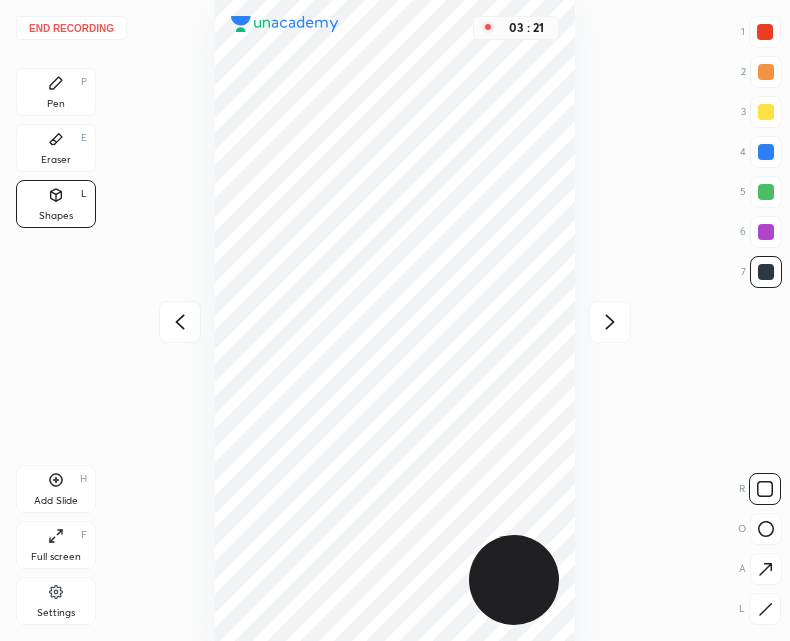 click 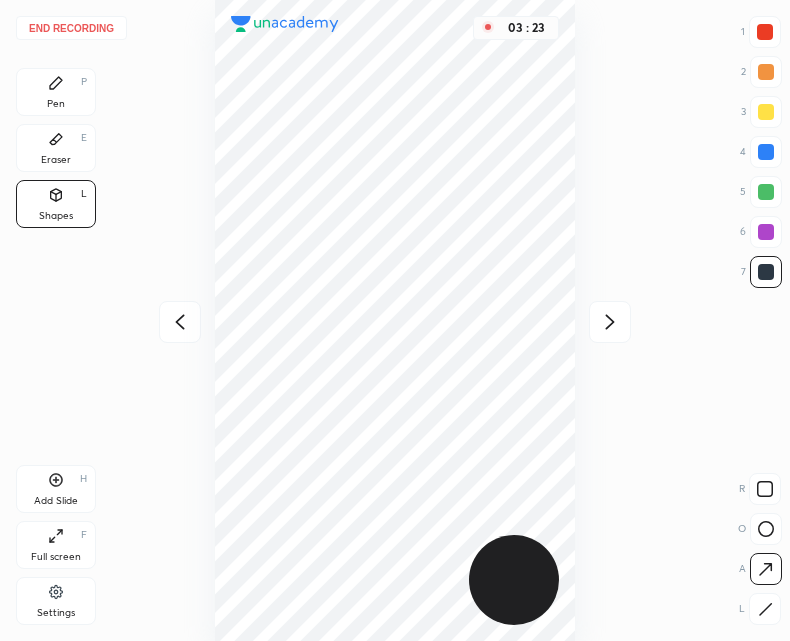 click at bounding box center [765, 32] 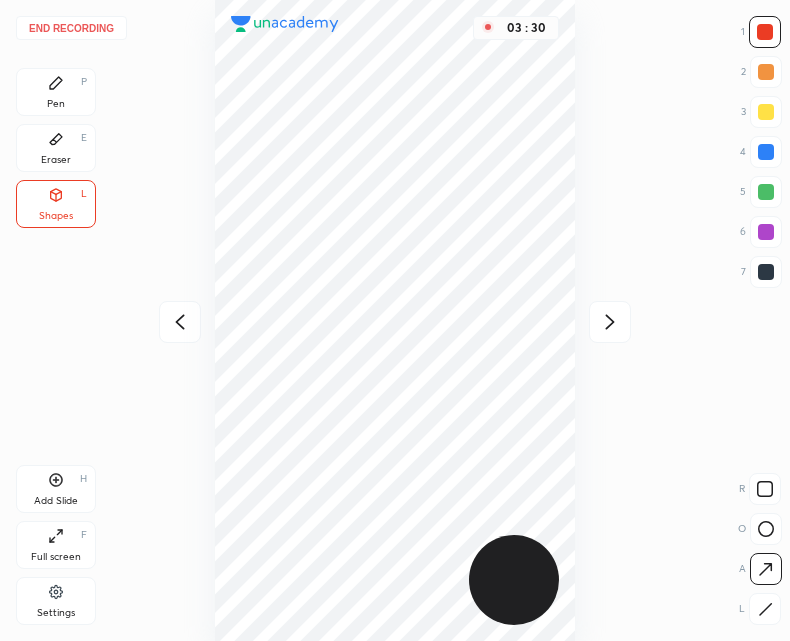 click on "Pen P" at bounding box center (56, 92) 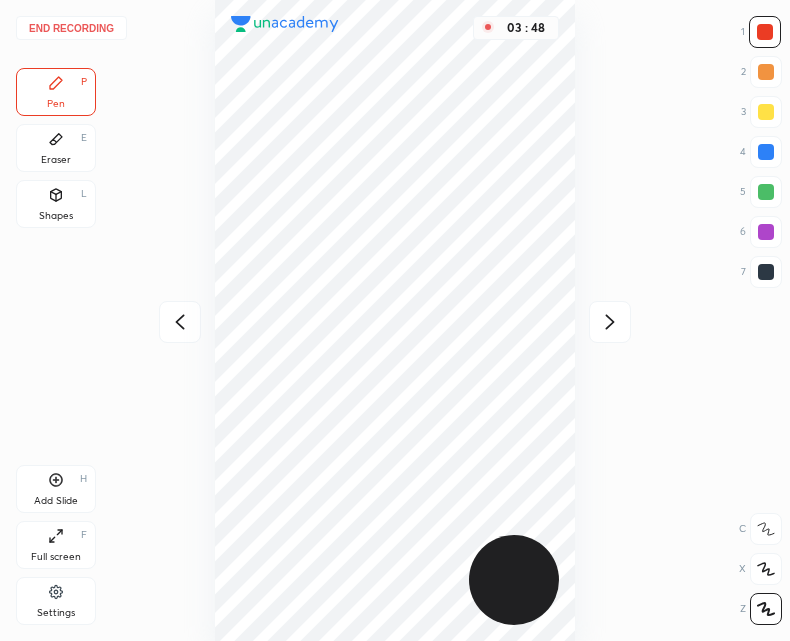 click 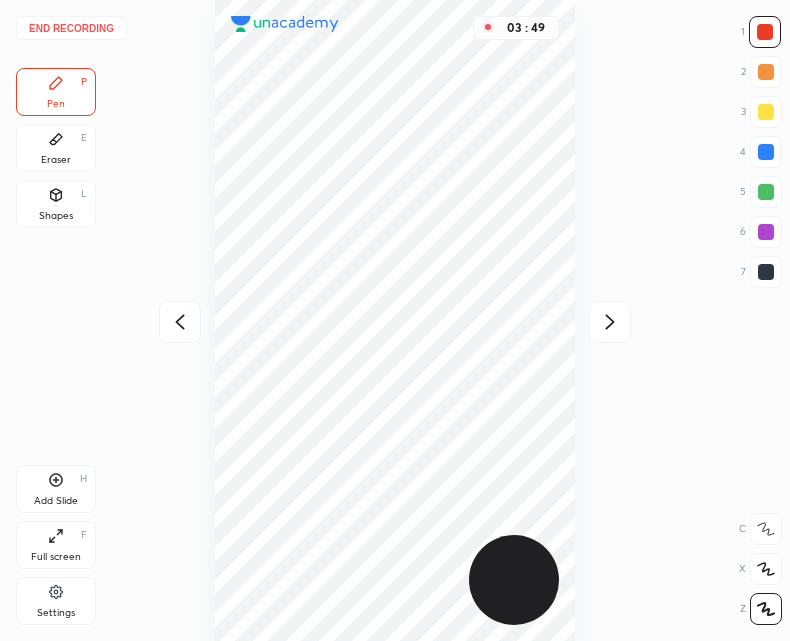 click at bounding box center (610, 322) 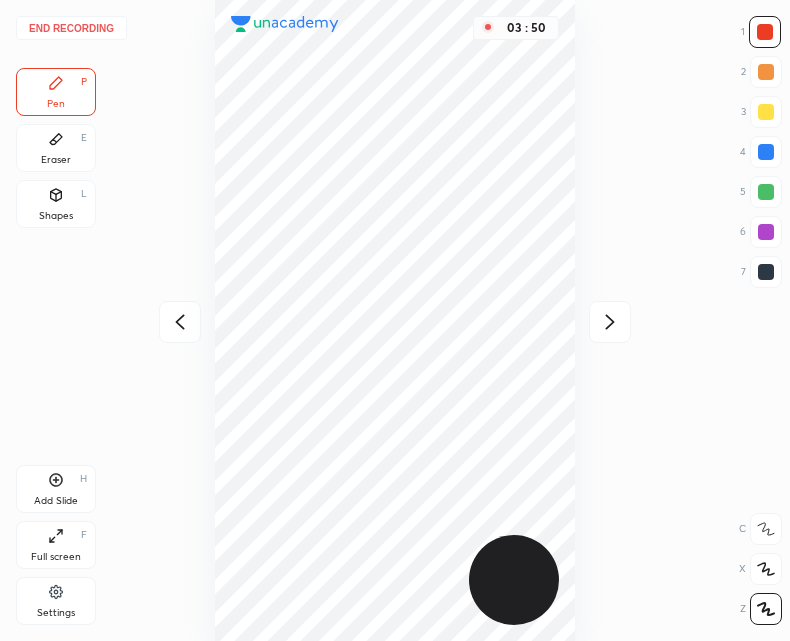 click 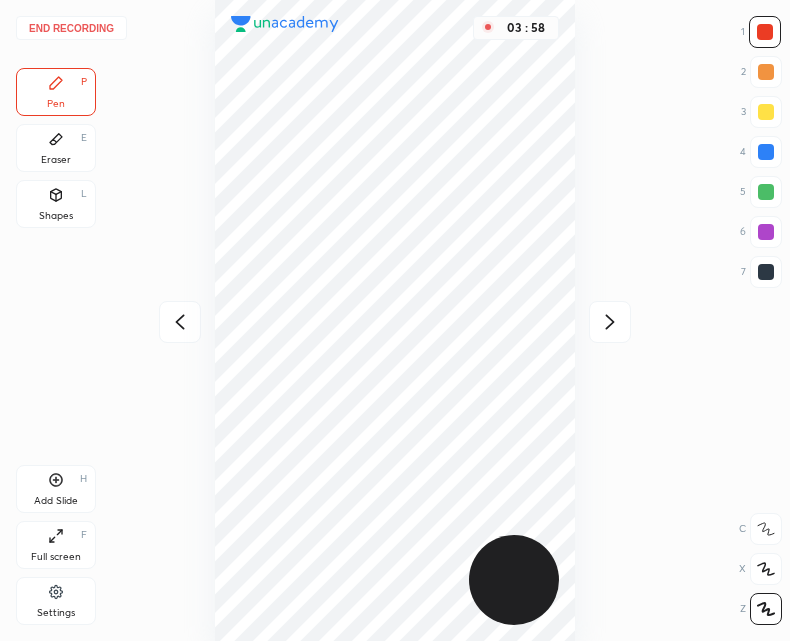click on "Add Slide H" at bounding box center (56, 489) 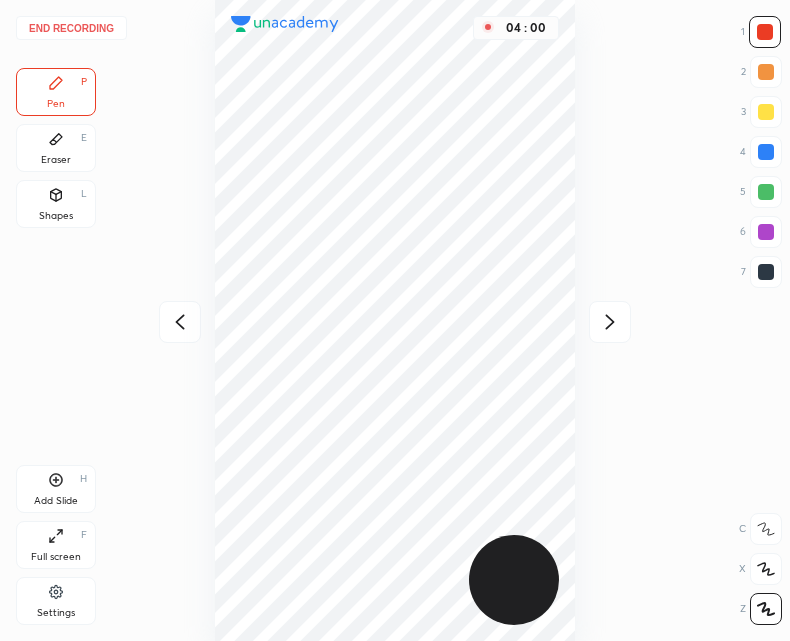 click 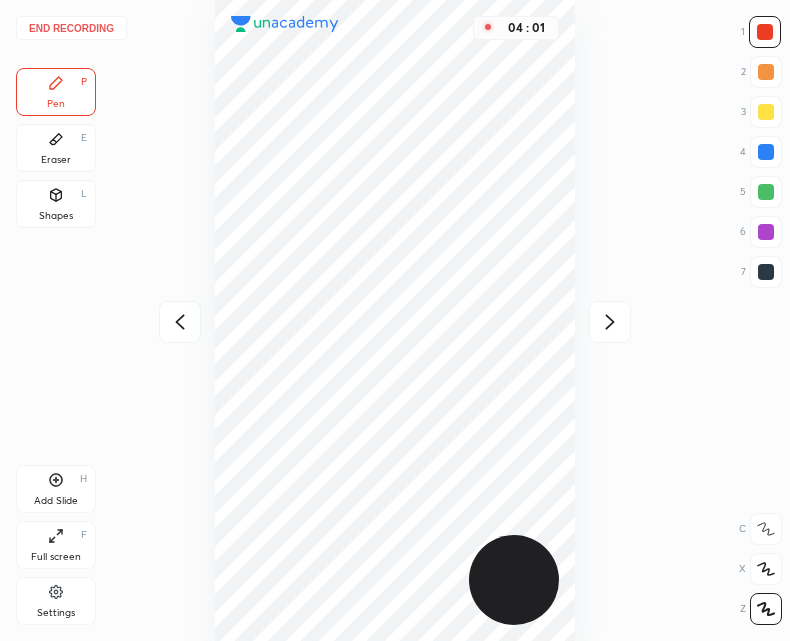 click 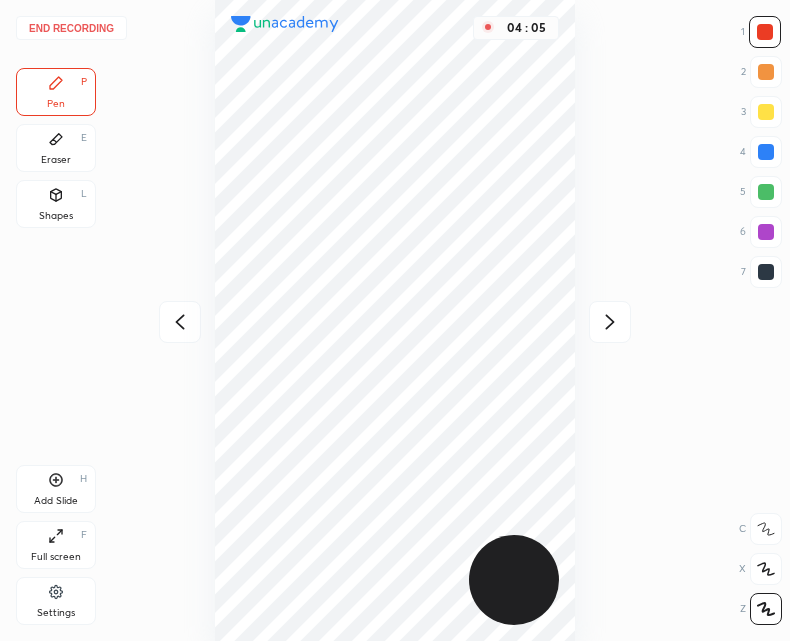 click on "Shapes L" at bounding box center [56, 204] 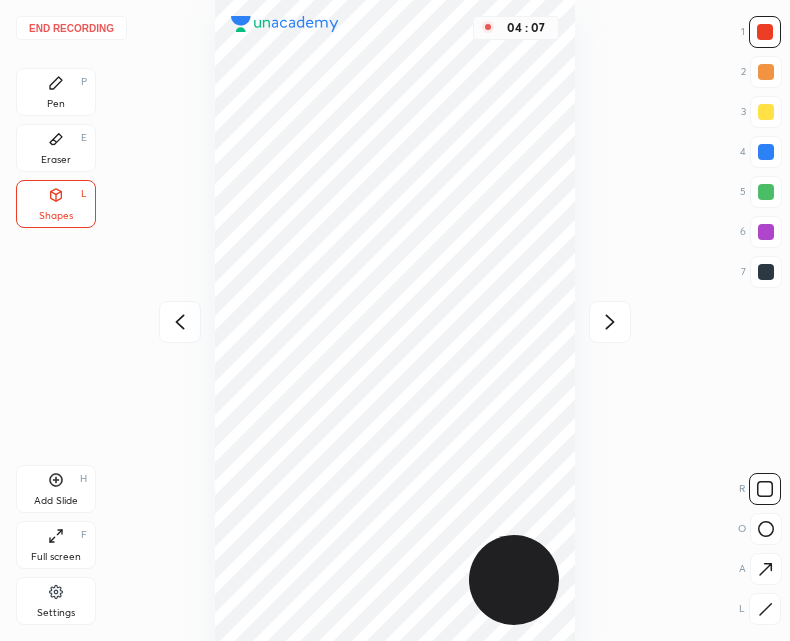 click on "Pen P" at bounding box center [56, 92] 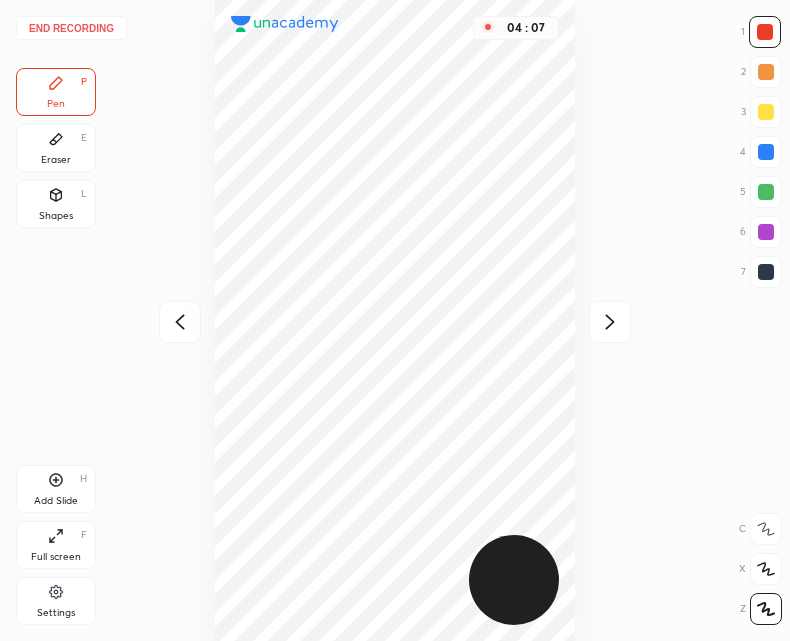click 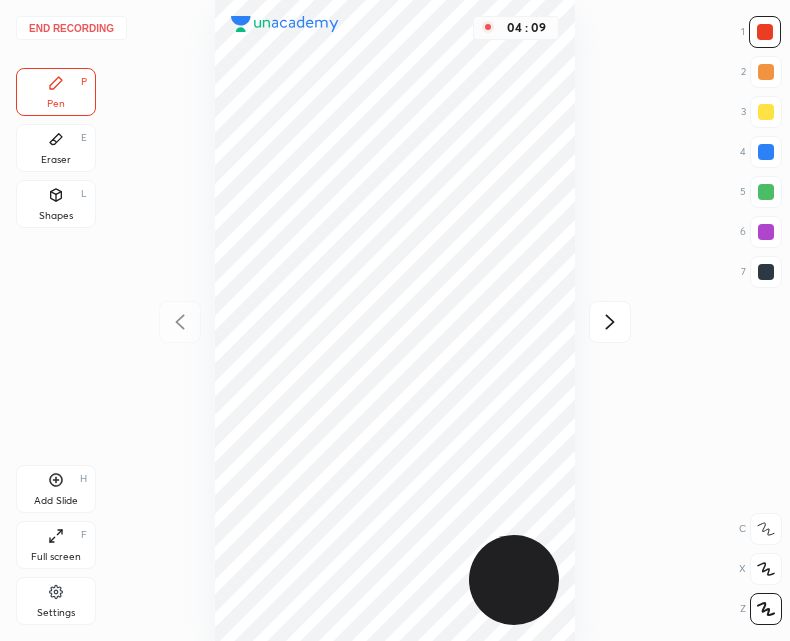 click 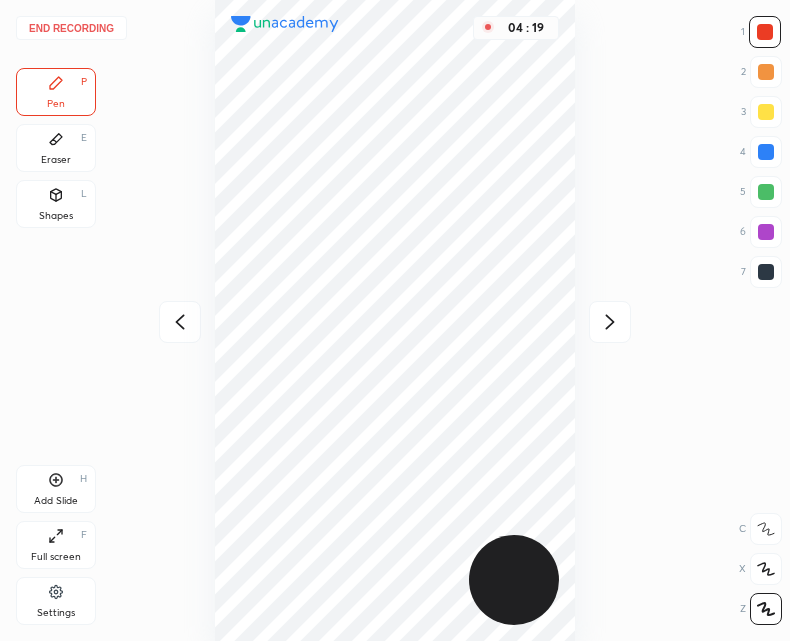click 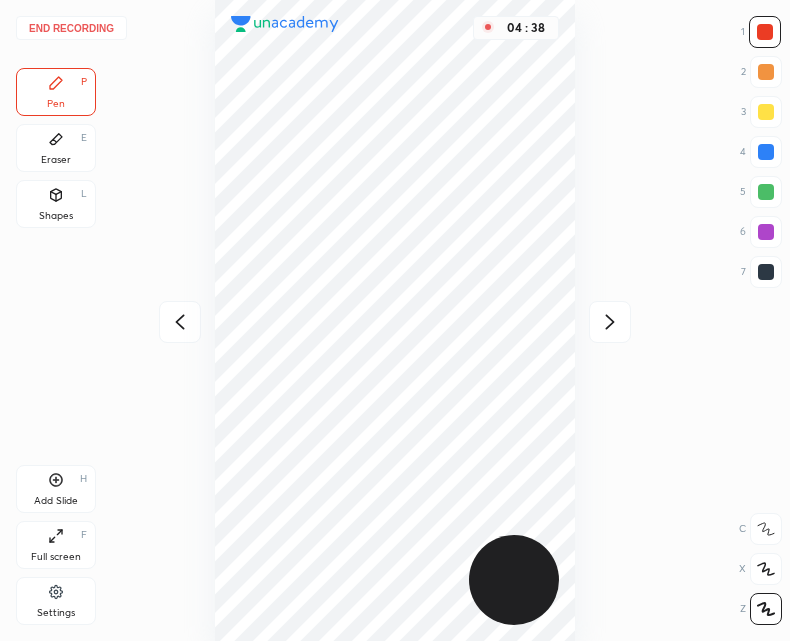 click at bounding box center (180, 322) 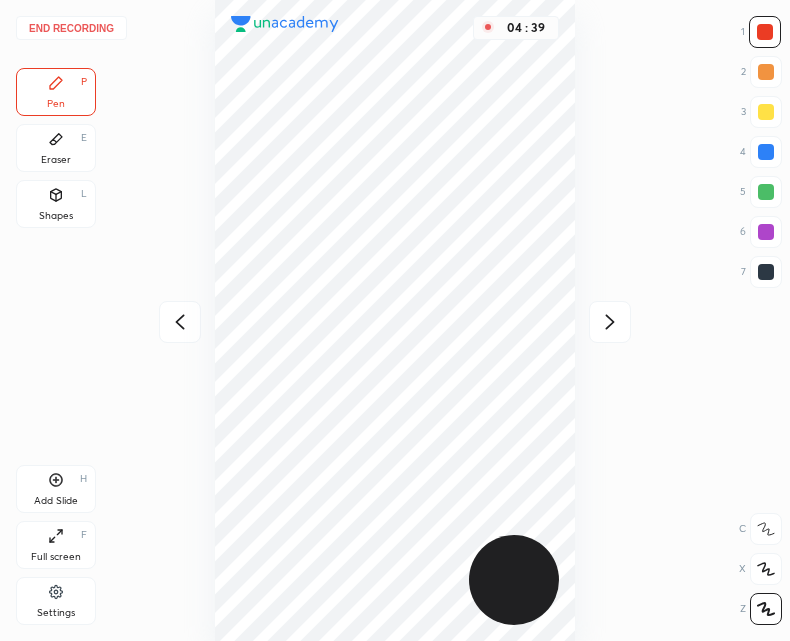 click 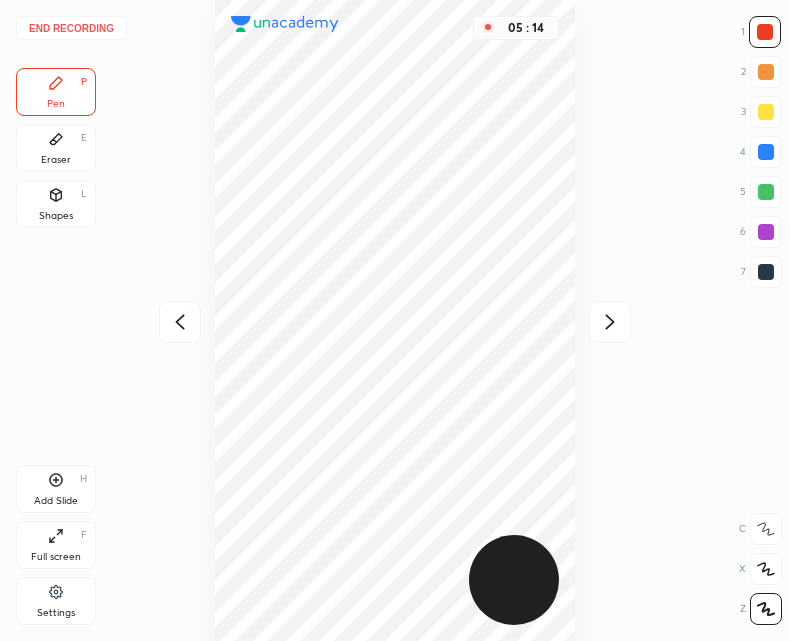 click 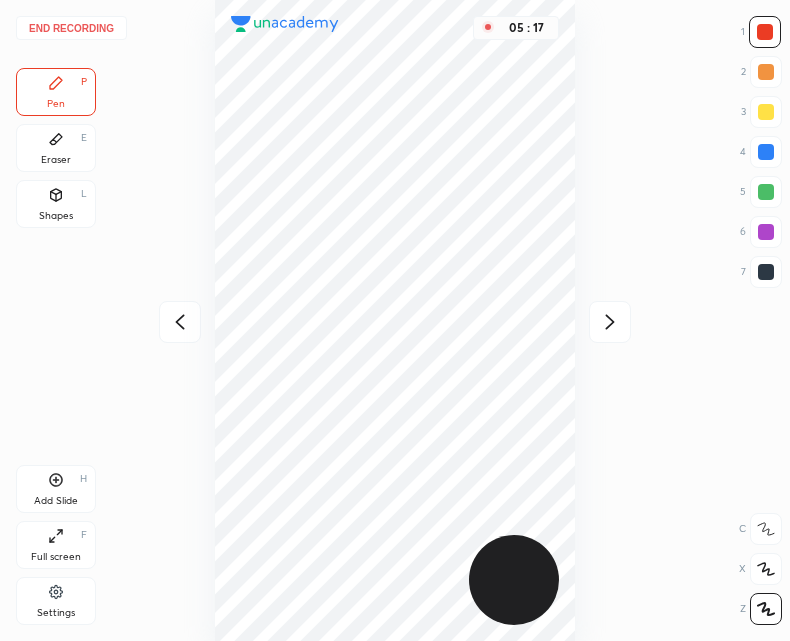 click at bounding box center (180, 322) 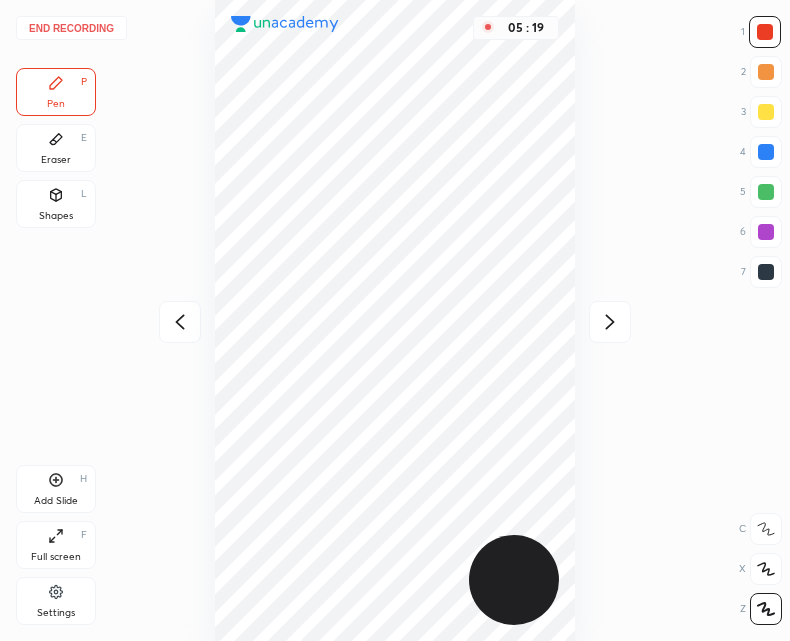 click at bounding box center (610, 322) 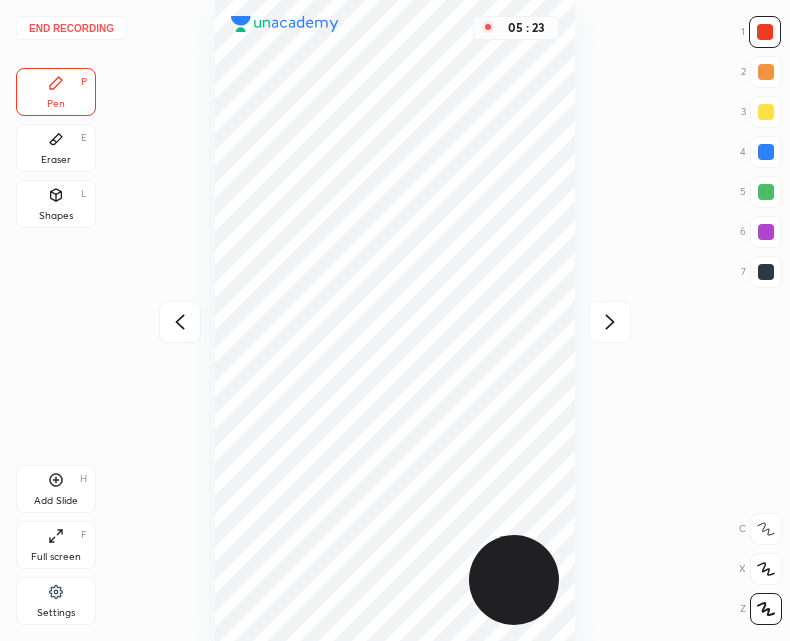 click on "End recording 1 2 3 4 5 6 7 R O A L C X Z Erase all C X Z Pen P Eraser E Shapes L Add Slide H Full screen F Settings 05 : 23" at bounding box center (395, 320) 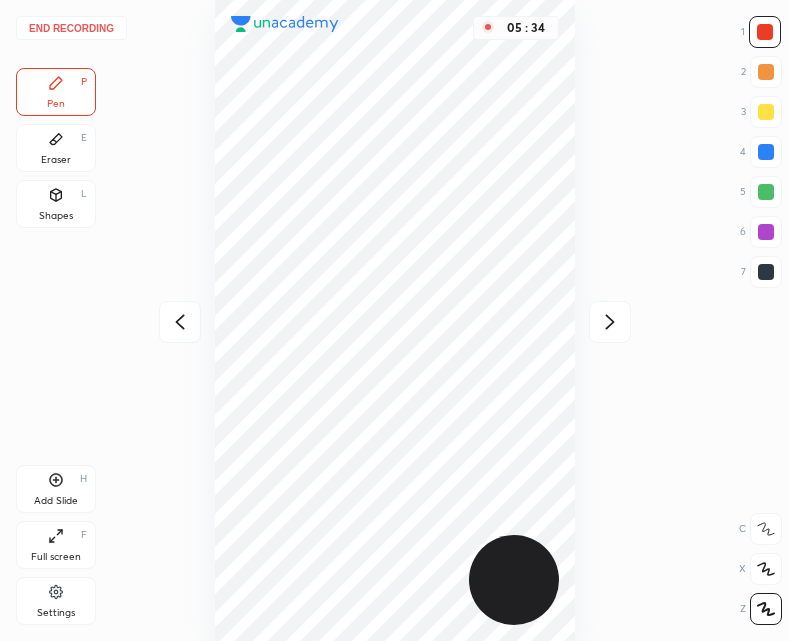 click on "Eraser" at bounding box center [56, 160] 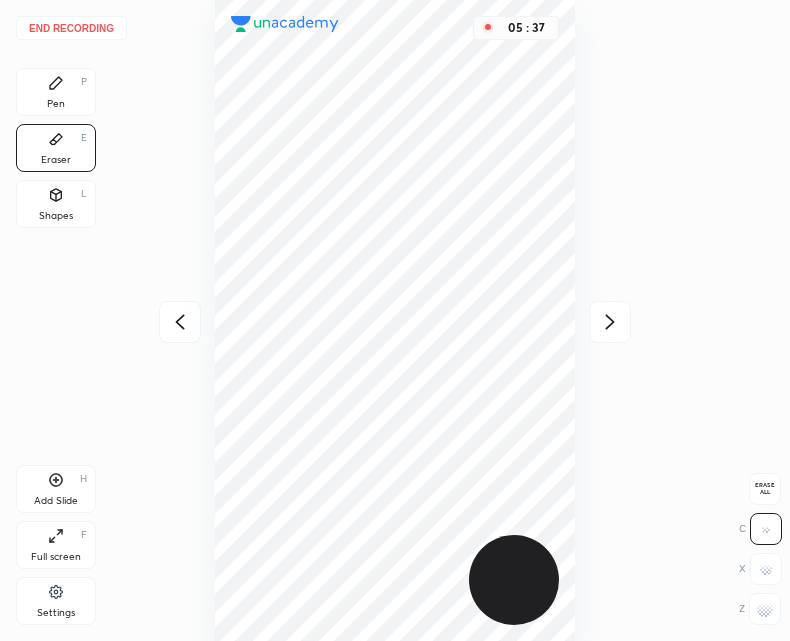 click on "Pen P" at bounding box center (56, 92) 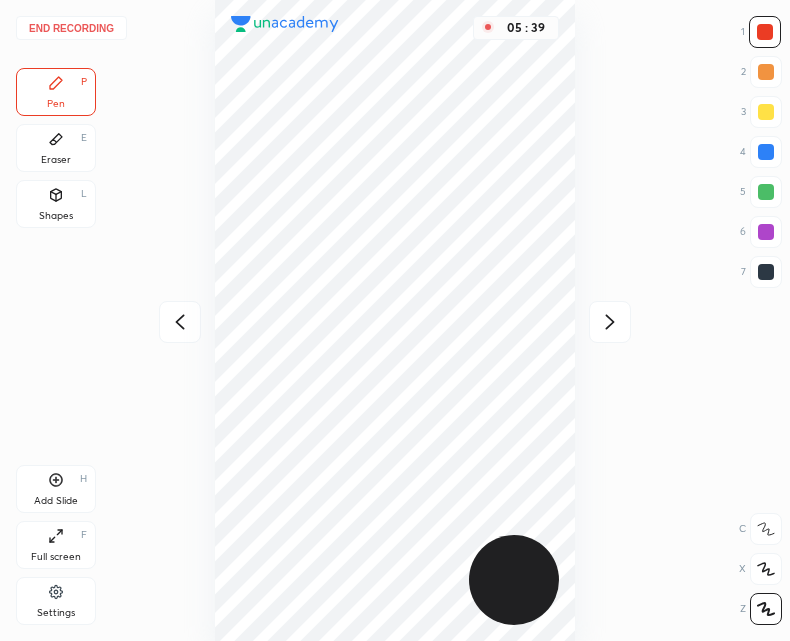 click at bounding box center (610, 322) 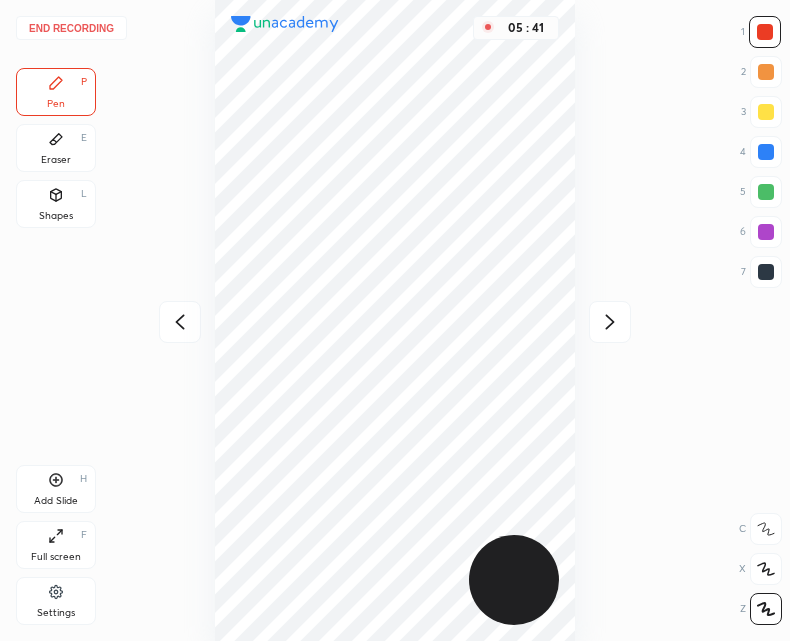 click at bounding box center (766, 272) 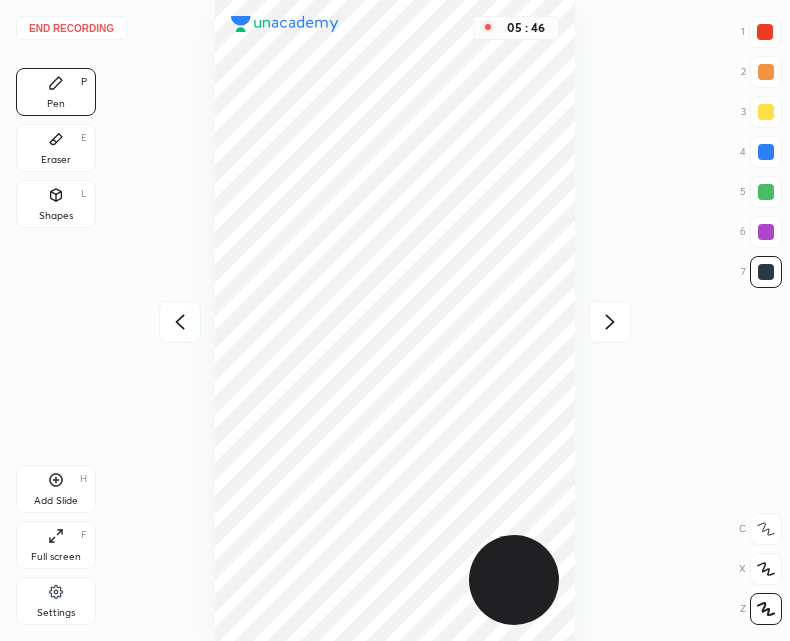 click 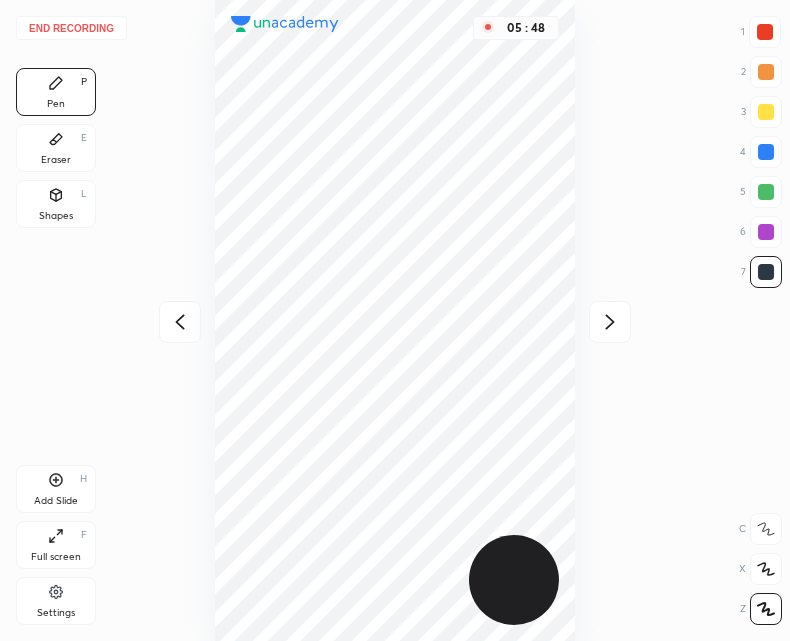 click 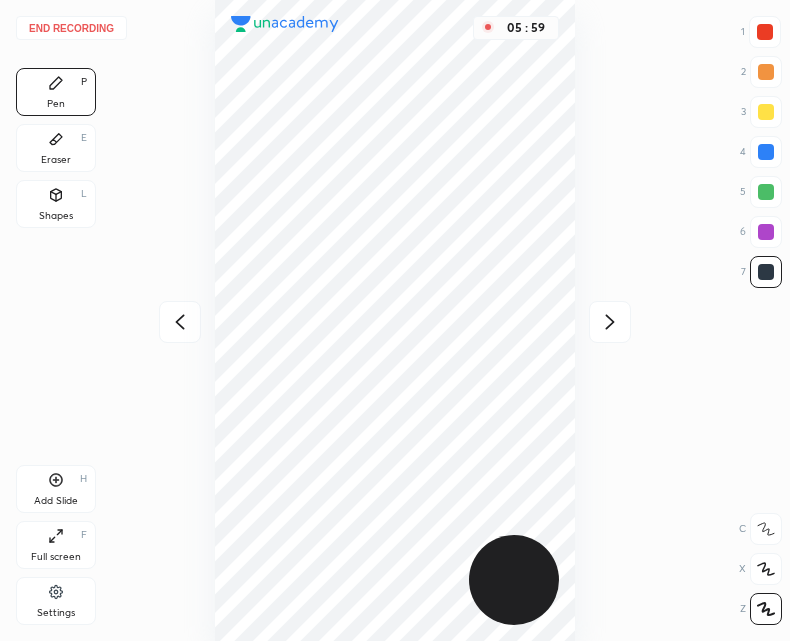 click 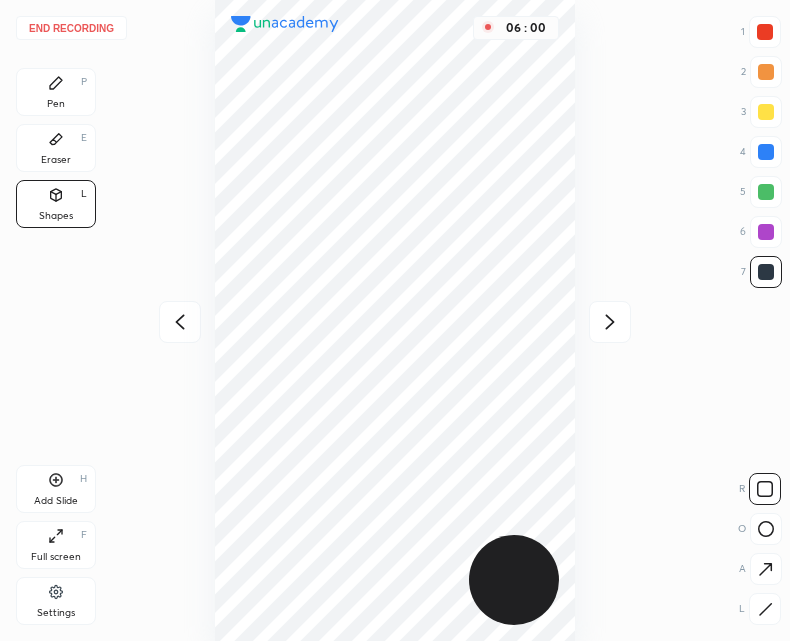 click on "Pen P" at bounding box center (56, 92) 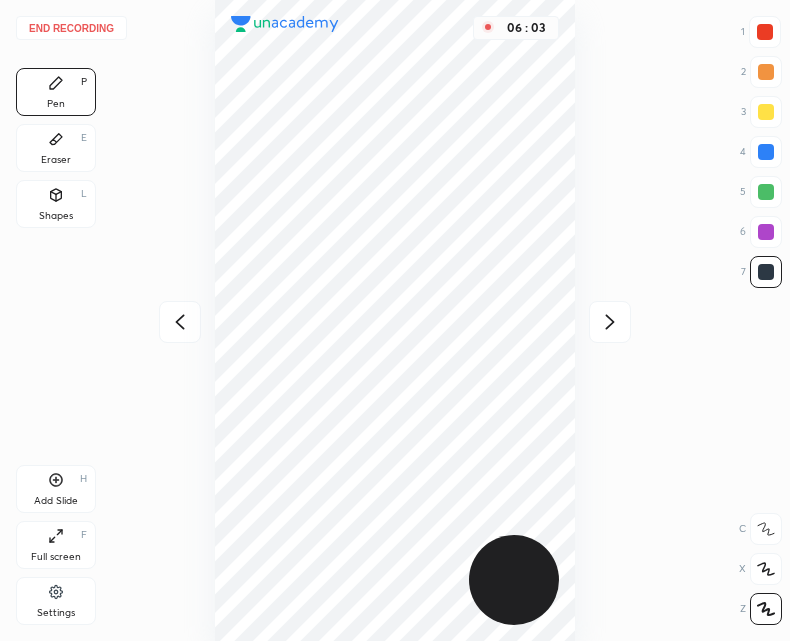 click at bounding box center (610, 322) 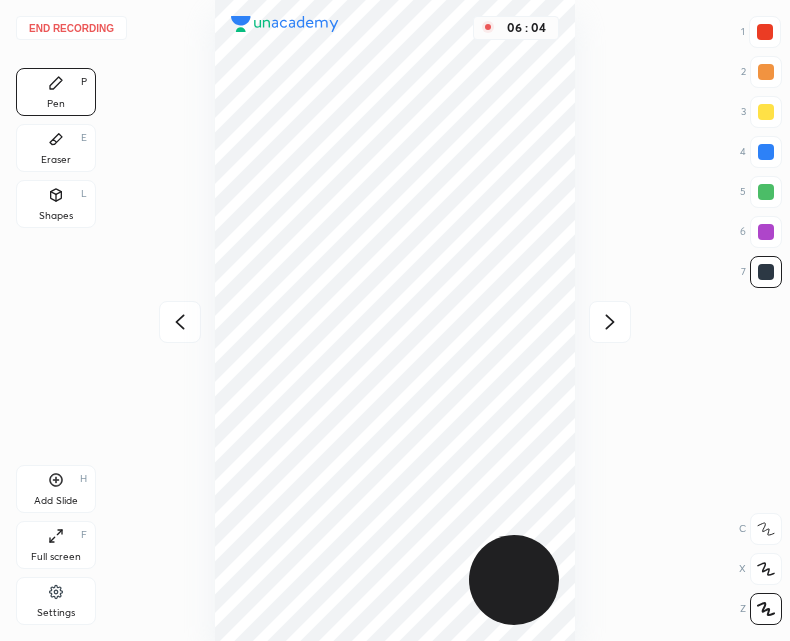 click 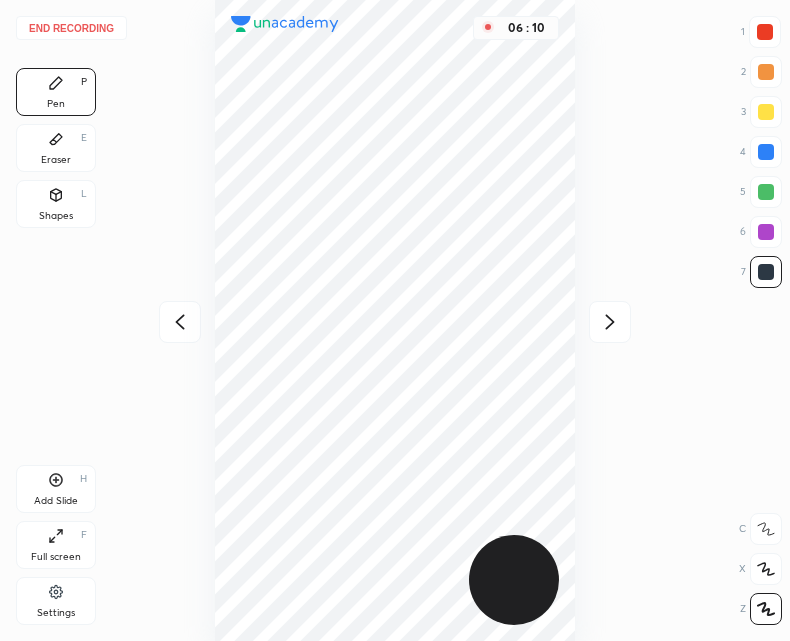click on "End recording" at bounding box center [71, 28] 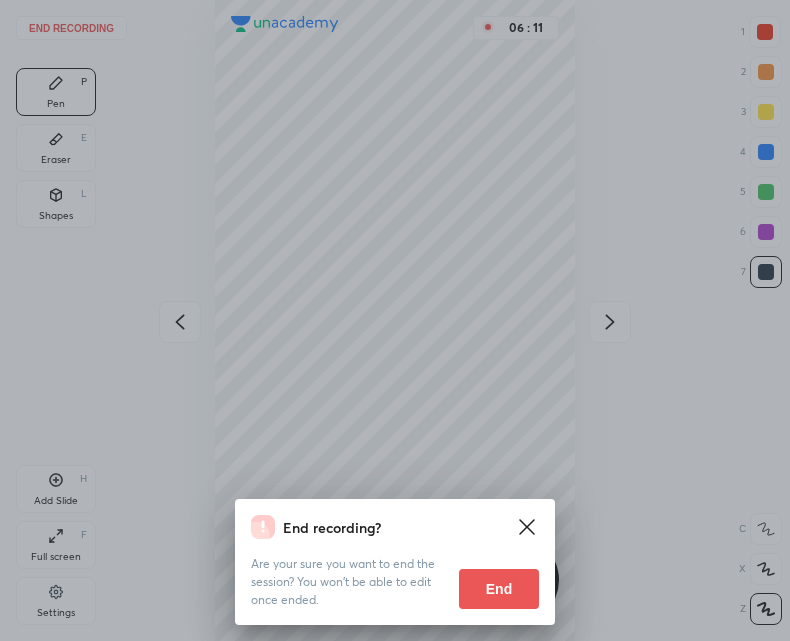 click on "End" at bounding box center [499, 589] 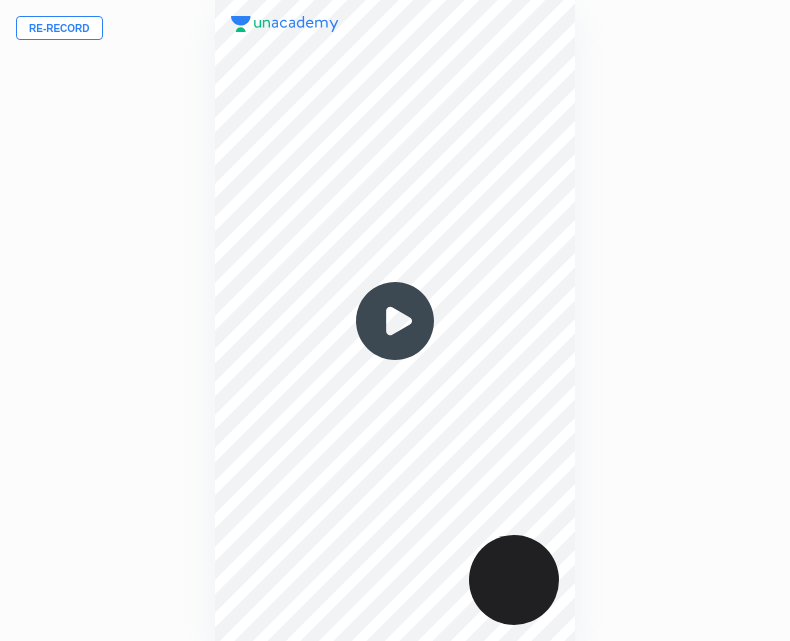 click at bounding box center [395, 321] 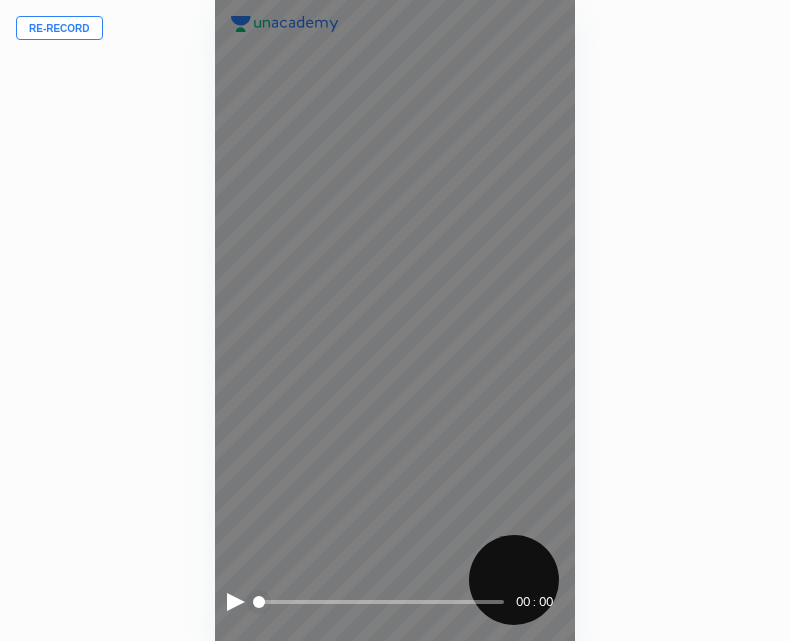 click at bounding box center (236, 602) 